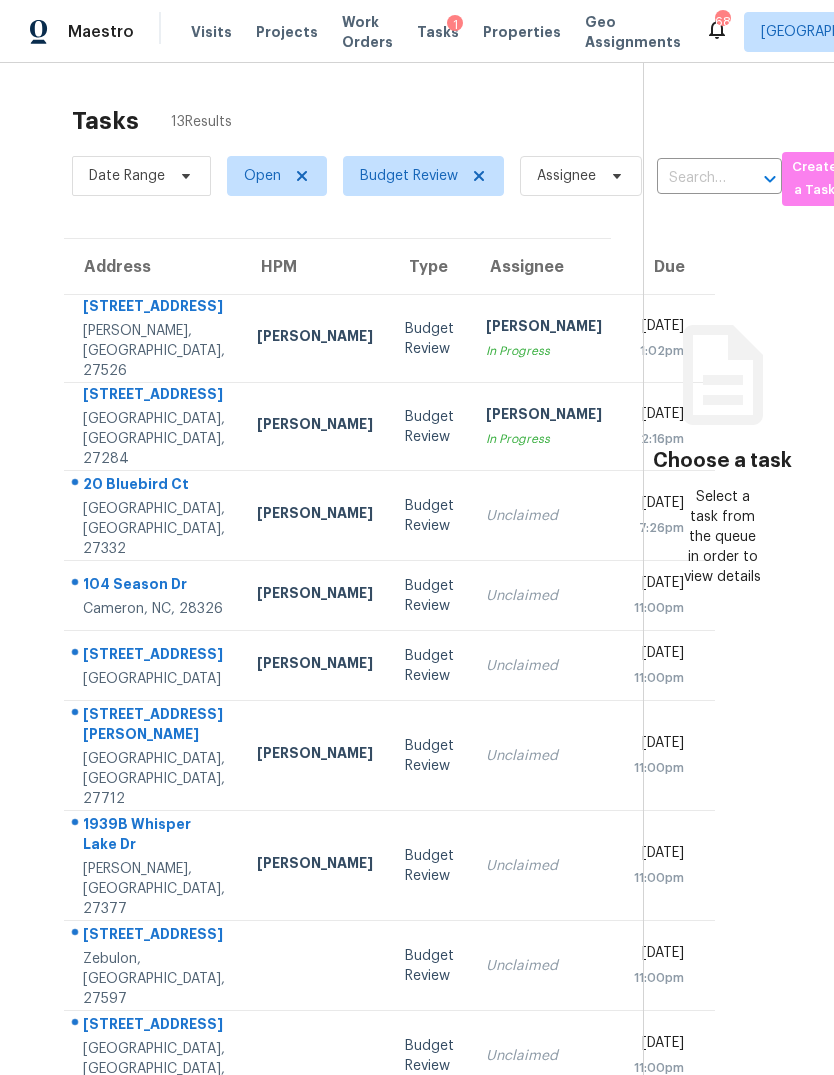 scroll, scrollTop: 0, scrollLeft: 0, axis: both 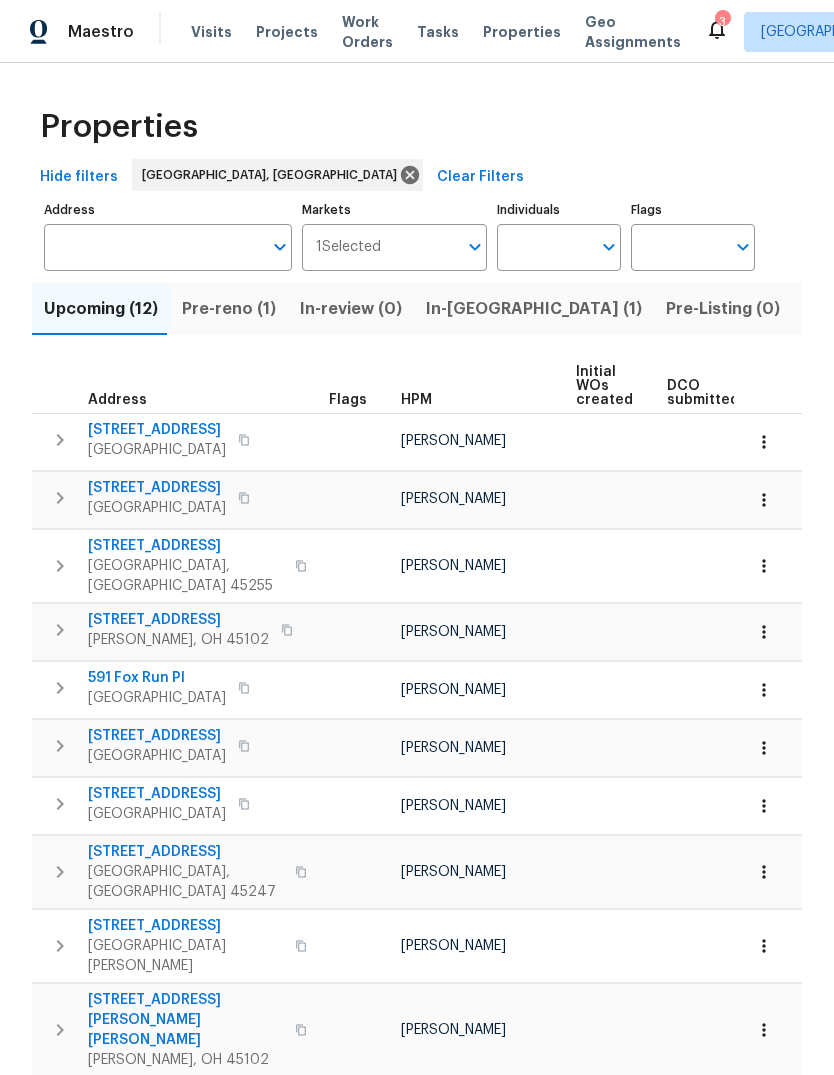 click on "Listed (22)" at bounding box center (846, 309) 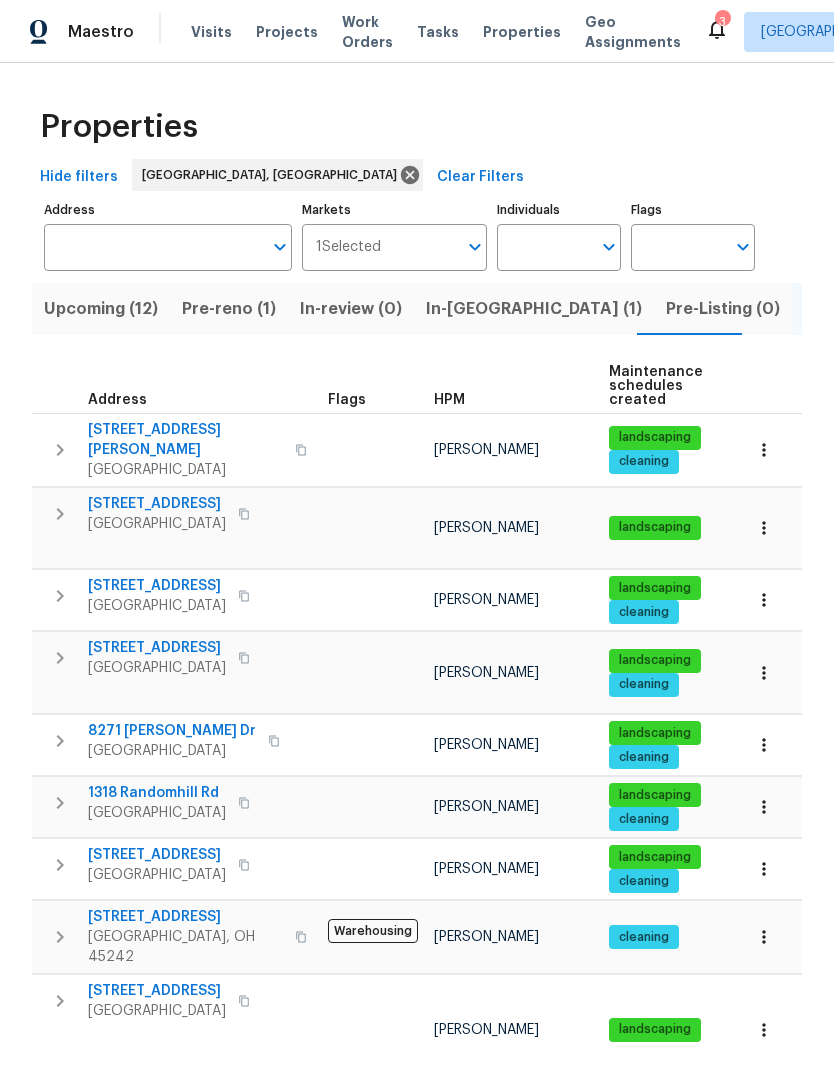 scroll, scrollTop: 20, scrollLeft: 0, axis: vertical 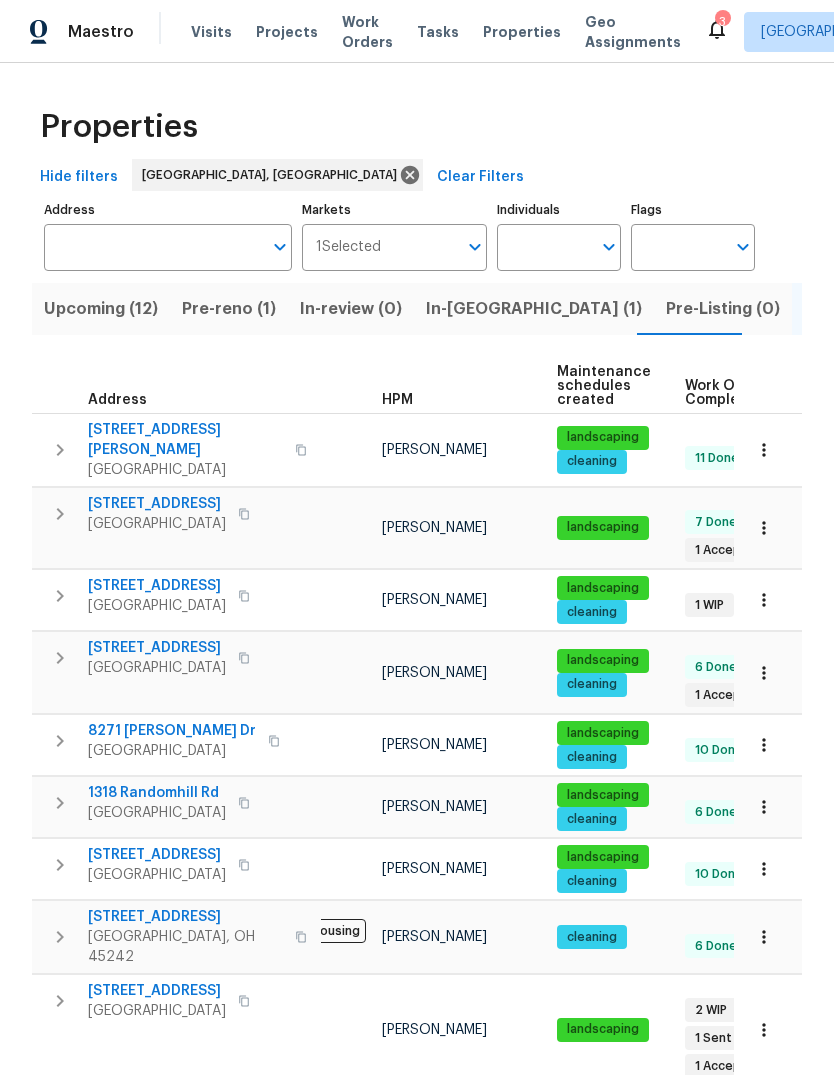 click on "Address" at bounding box center (153, 247) 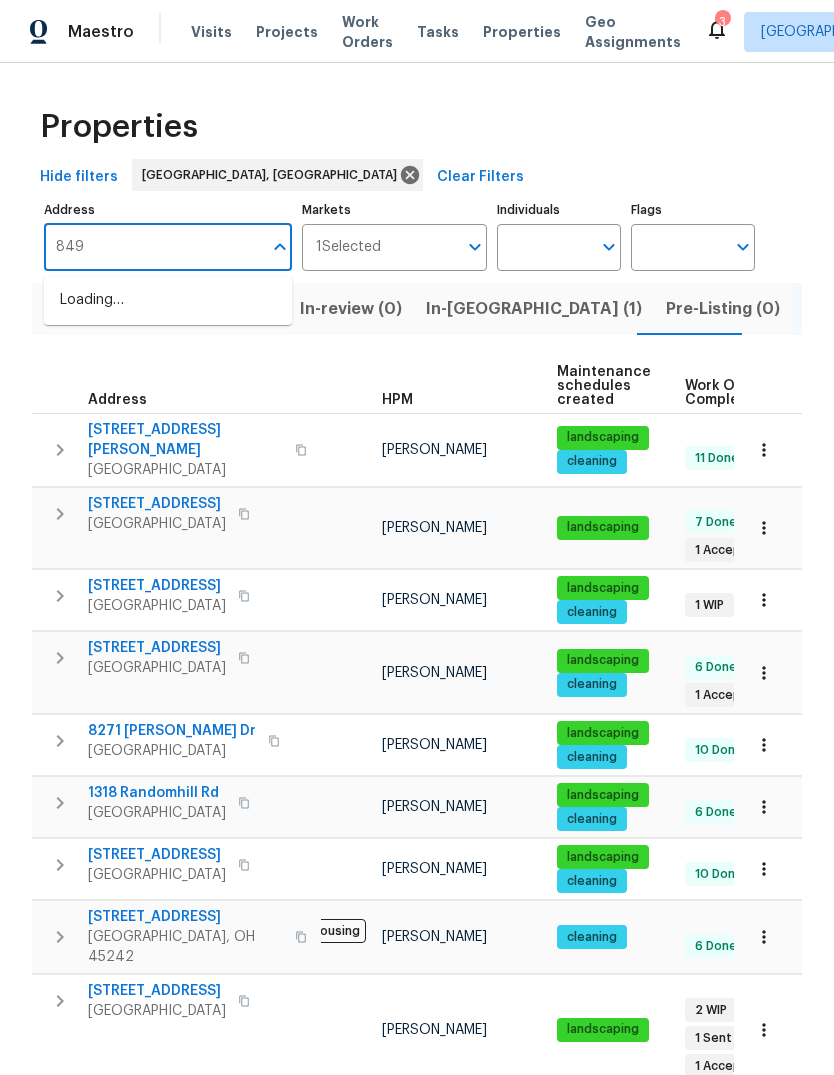 type on "8494" 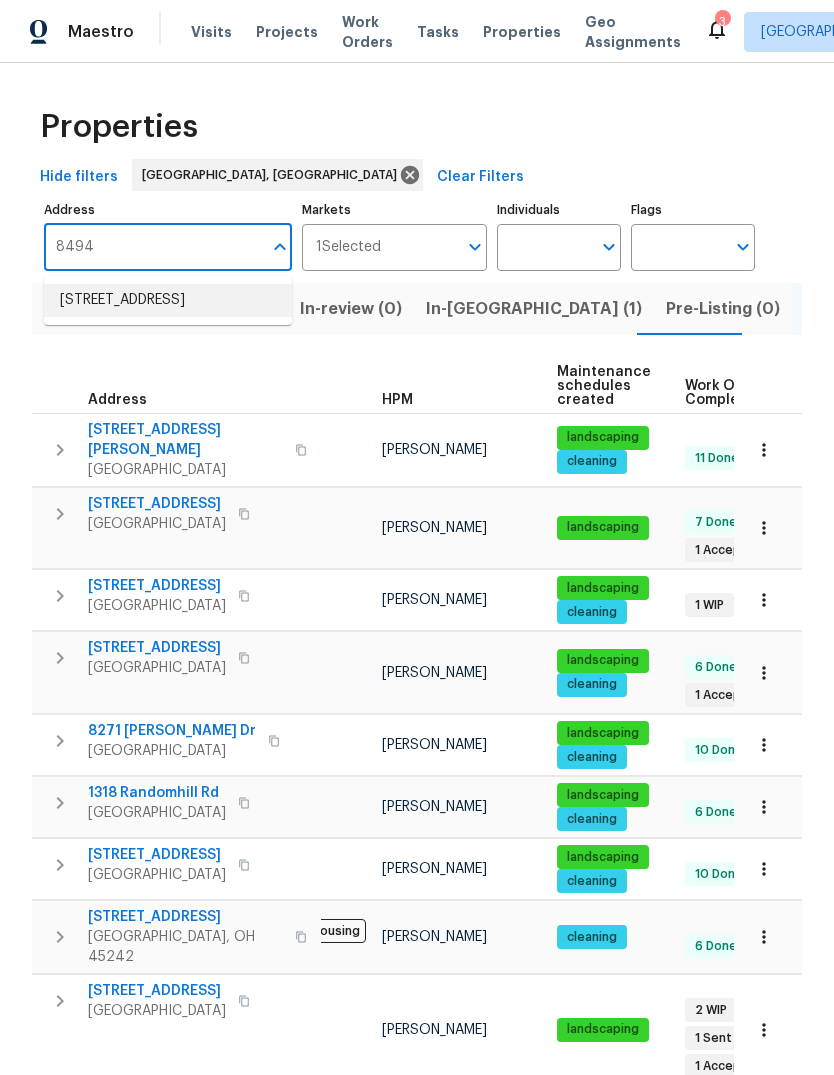 click on "[STREET_ADDRESS]" at bounding box center (168, 300) 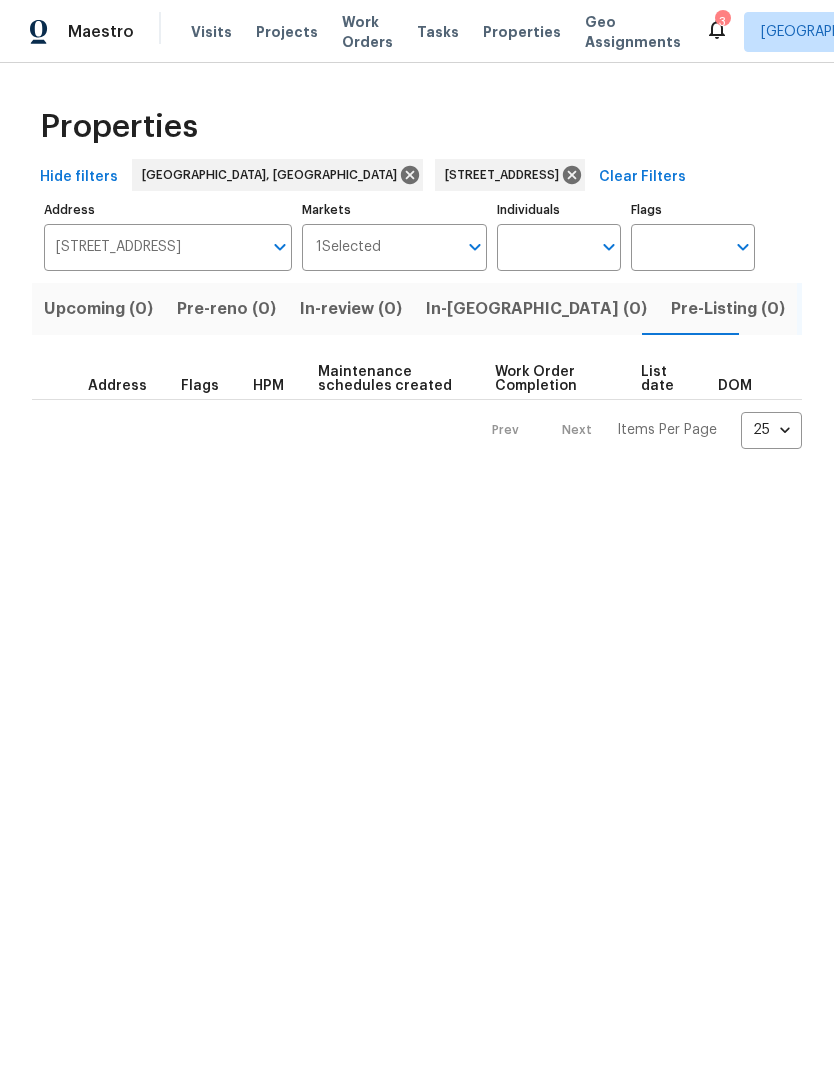 click on "Pre-reno (0)" at bounding box center [226, 309] 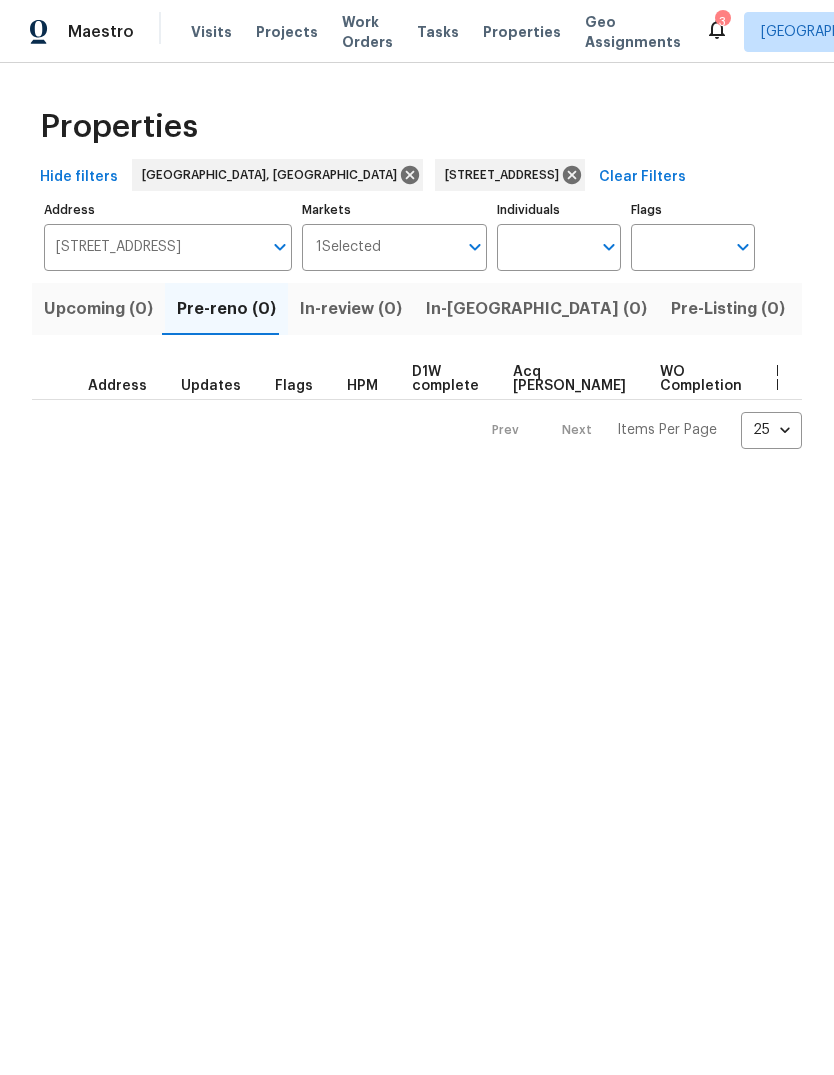 click on "Resale (1)" at bounding box center (947, 309) 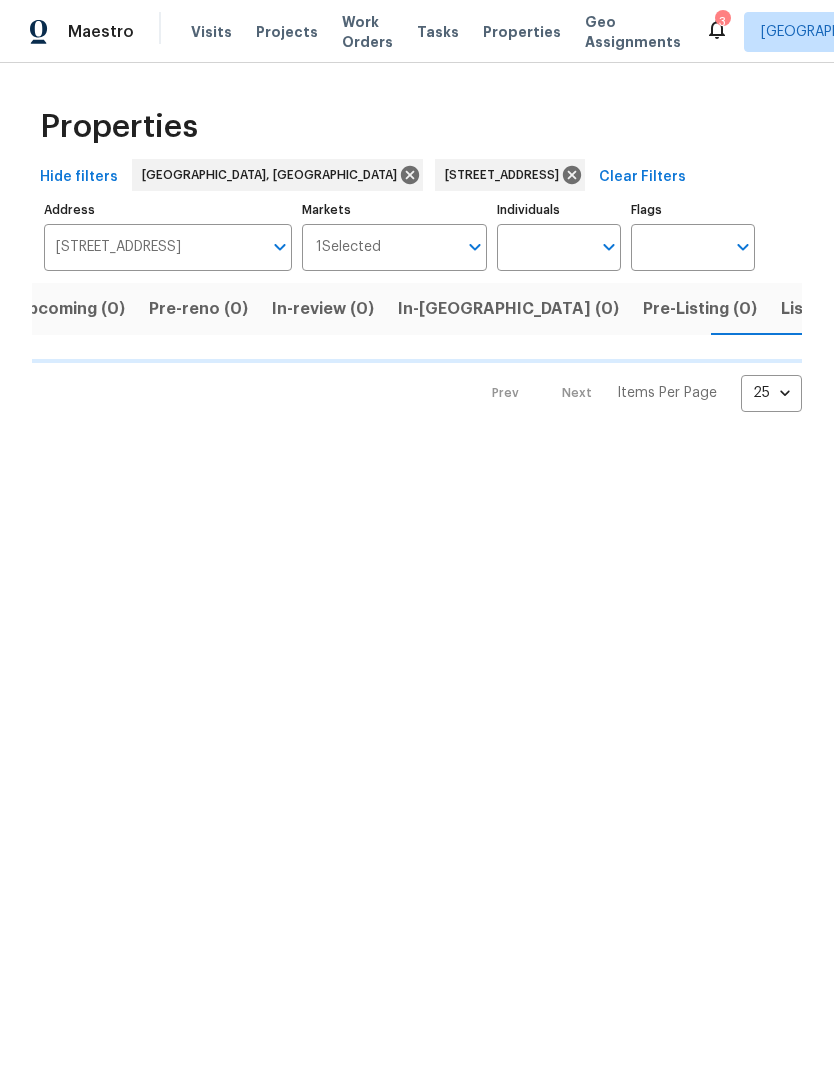 scroll, scrollTop: 0, scrollLeft: 32, axis: horizontal 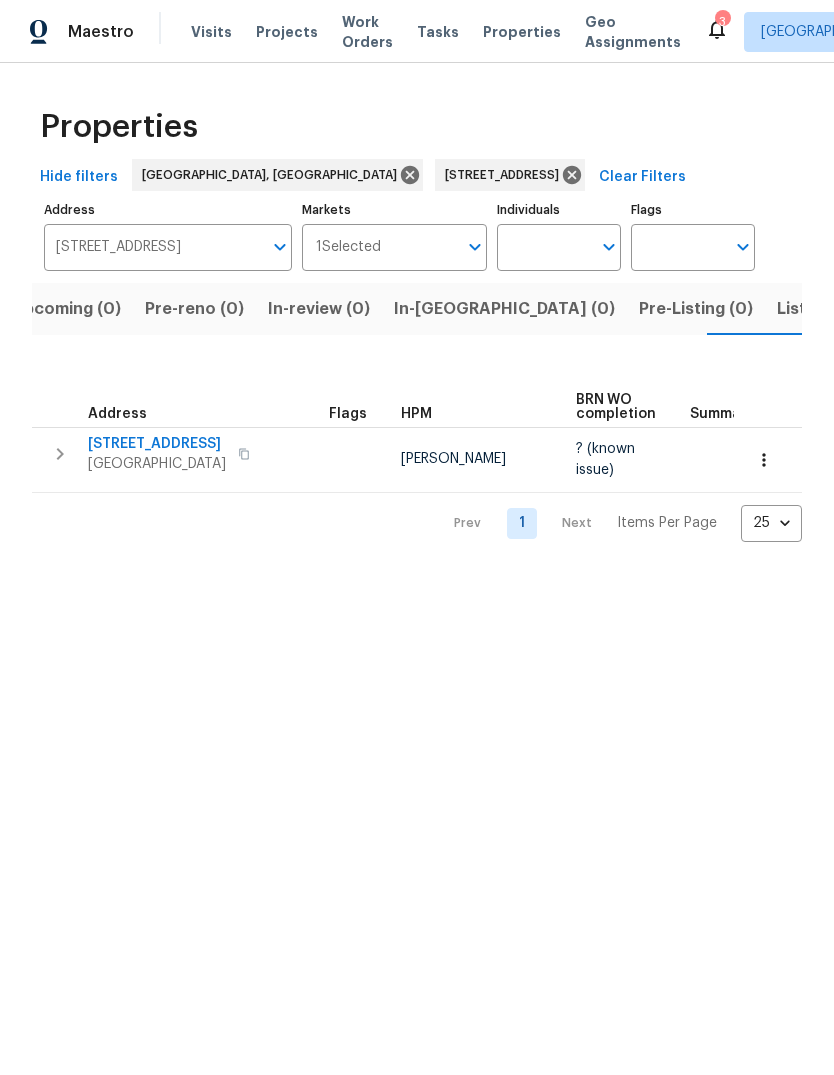 click on "[GEOGRAPHIC_DATA]" at bounding box center [157, 464] 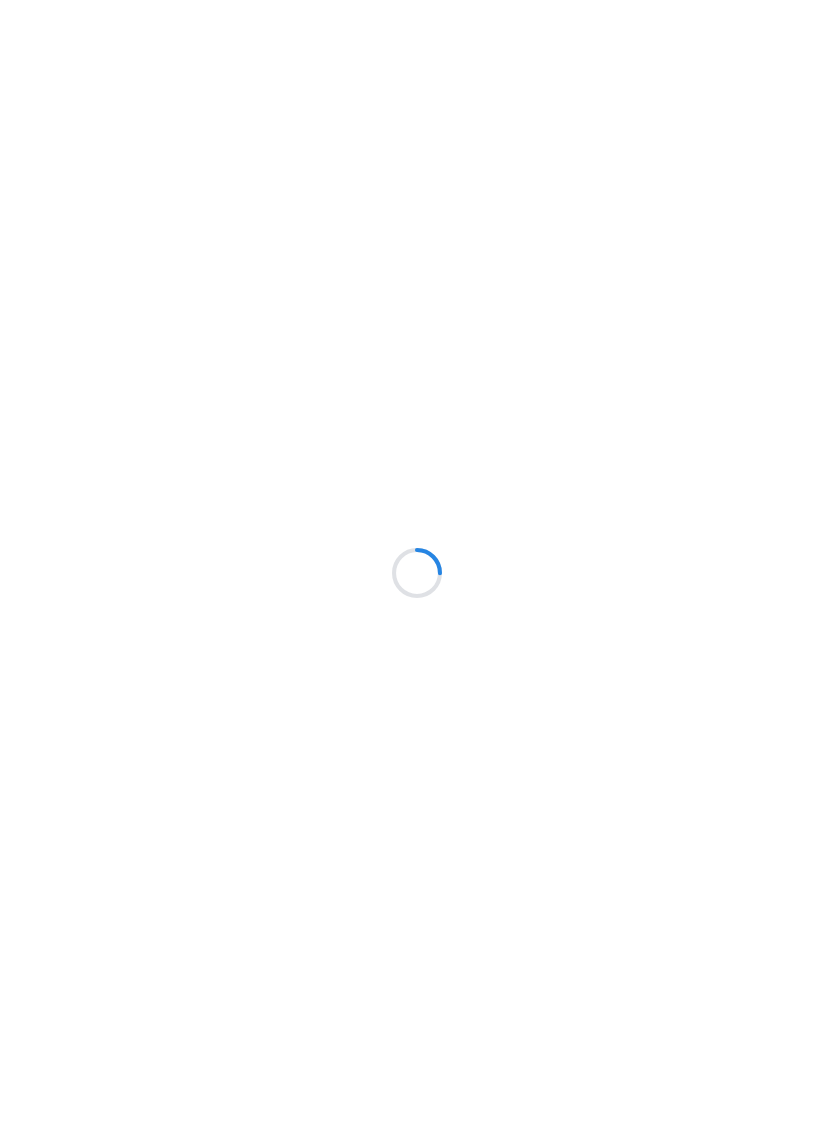 scroll, scrollTop: 0, scrollLeft: 0, axis: both 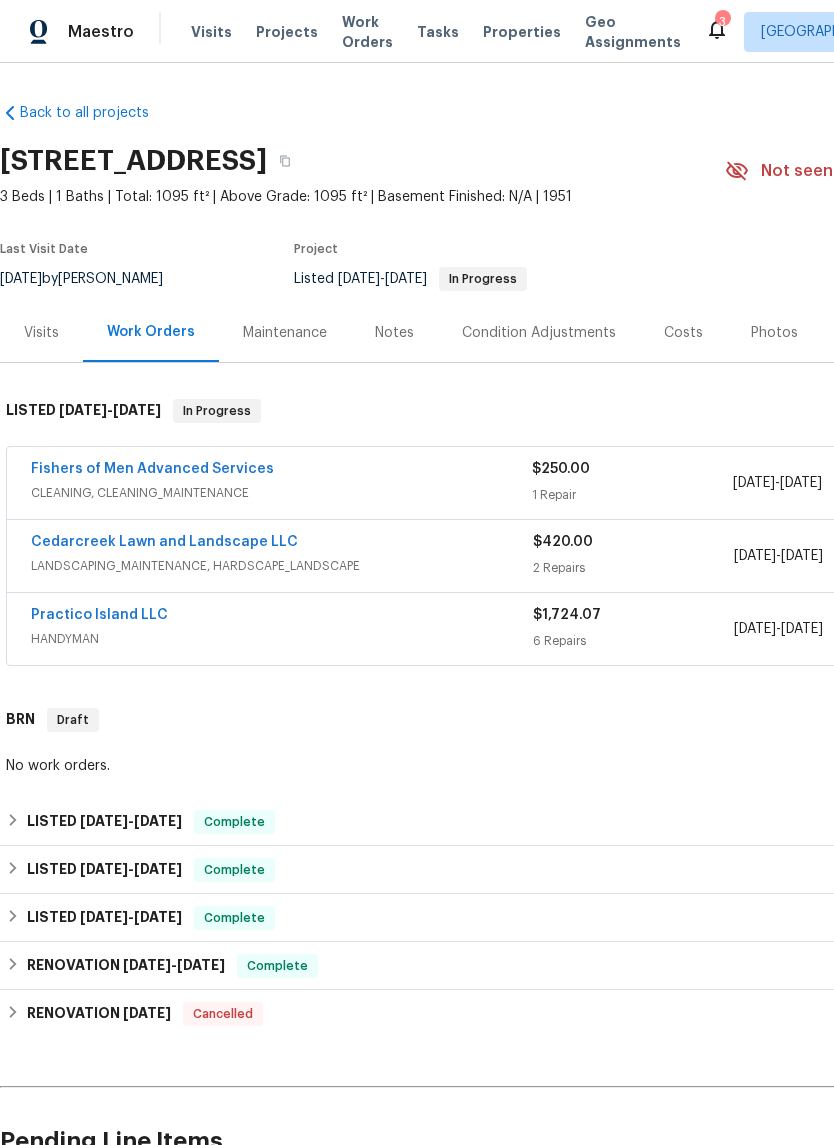 click on "Photos" at bounding box center (774, 333) 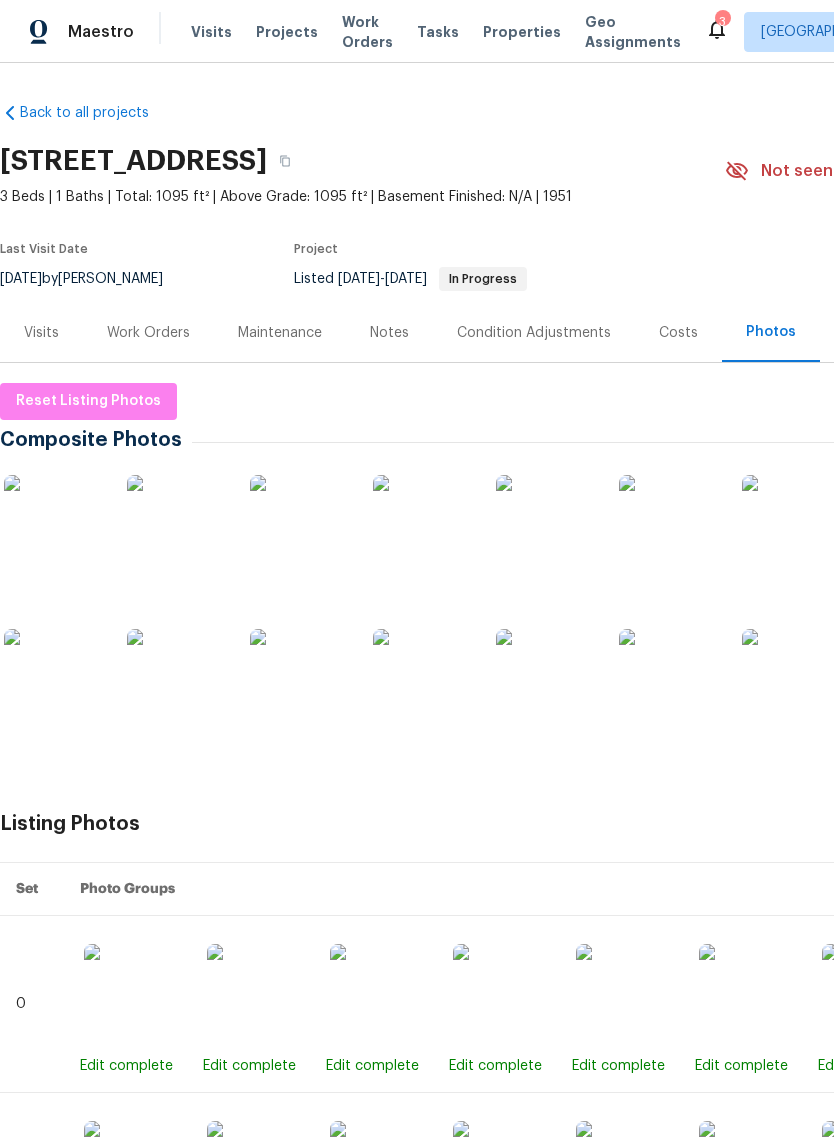 click at bounding box center (54, 525) 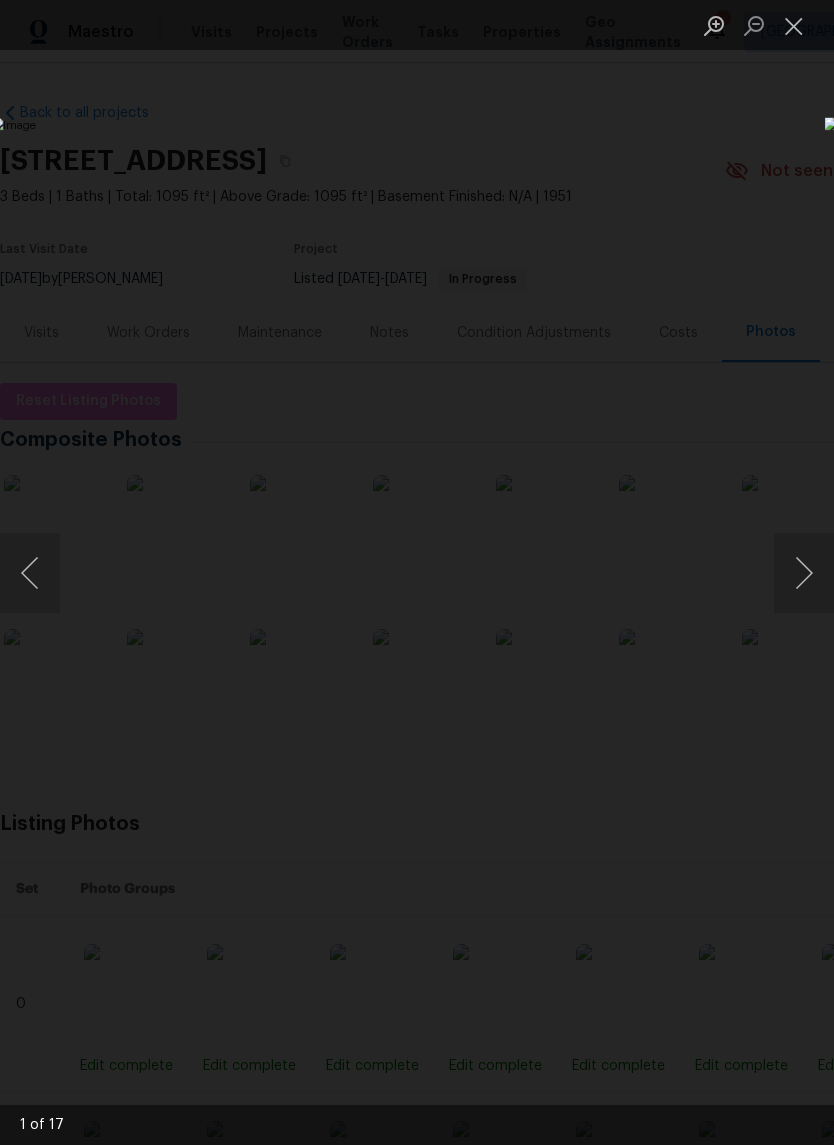 click at bounding box center (804, 573) 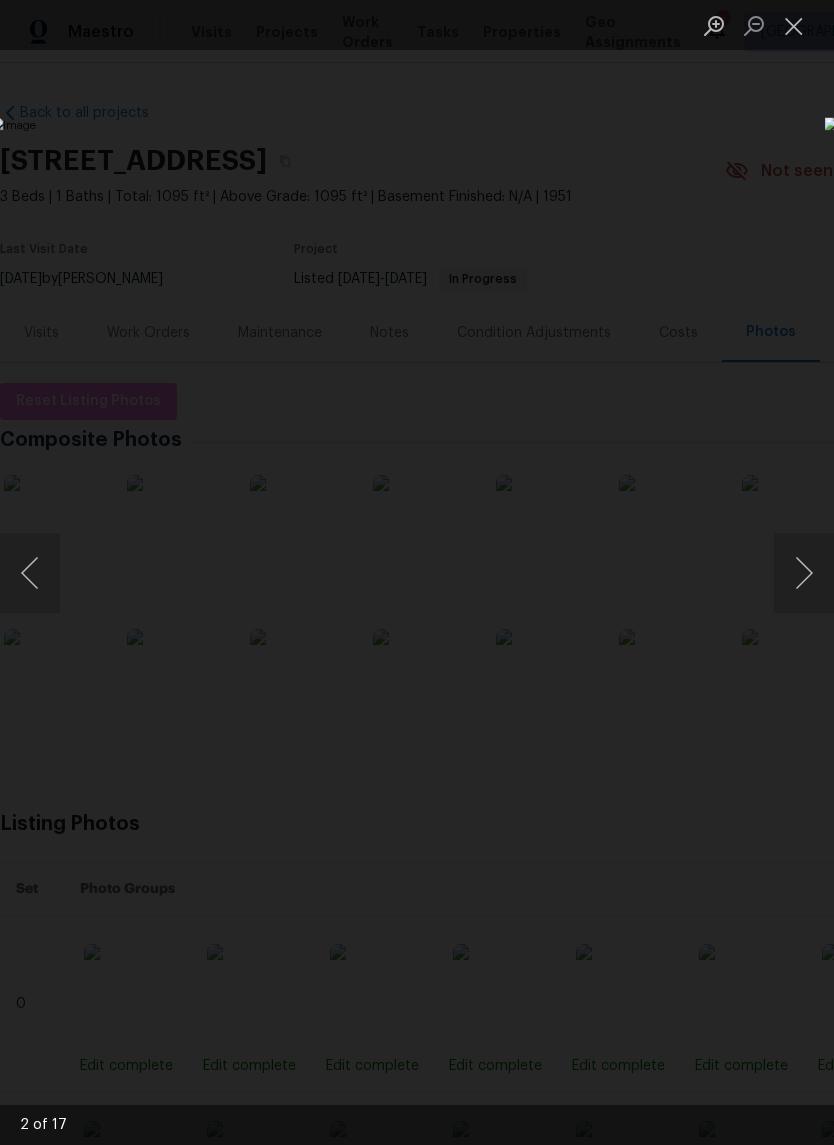 click at bounding box center [804, 573] 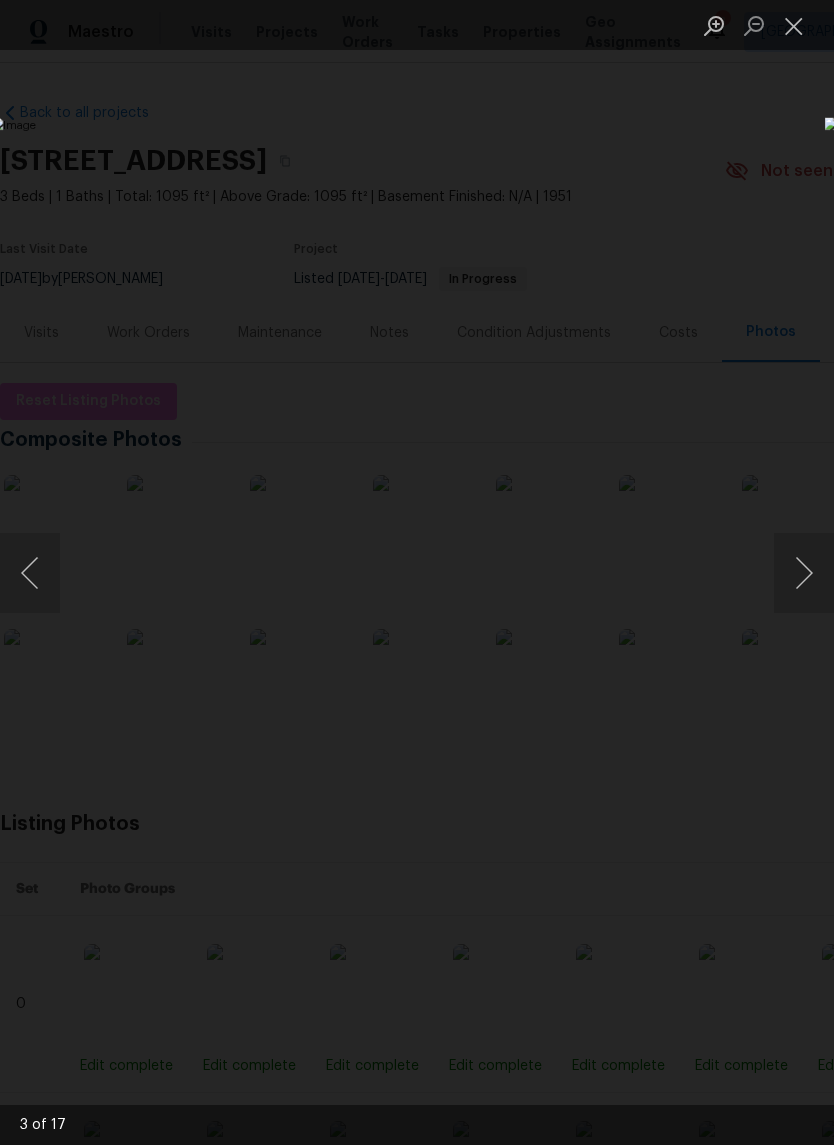 click at bounding box center [804, 573] 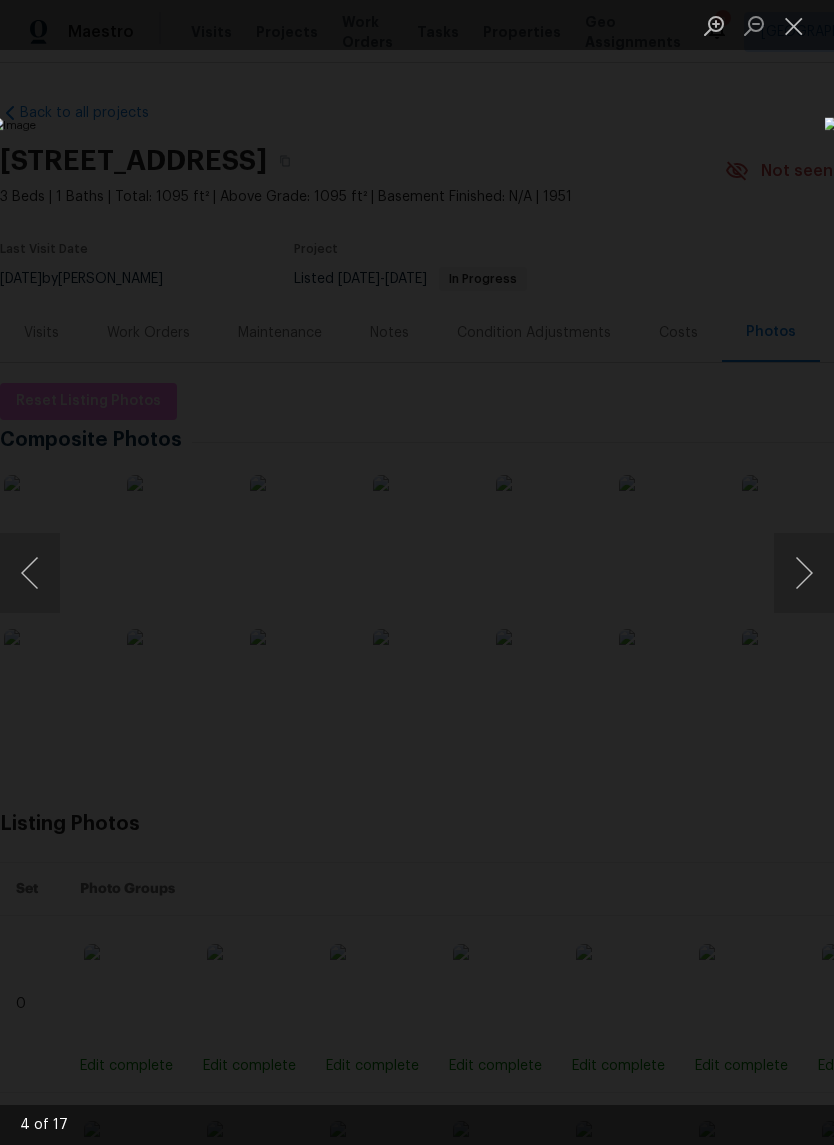 click at bounding box center (804, 573) 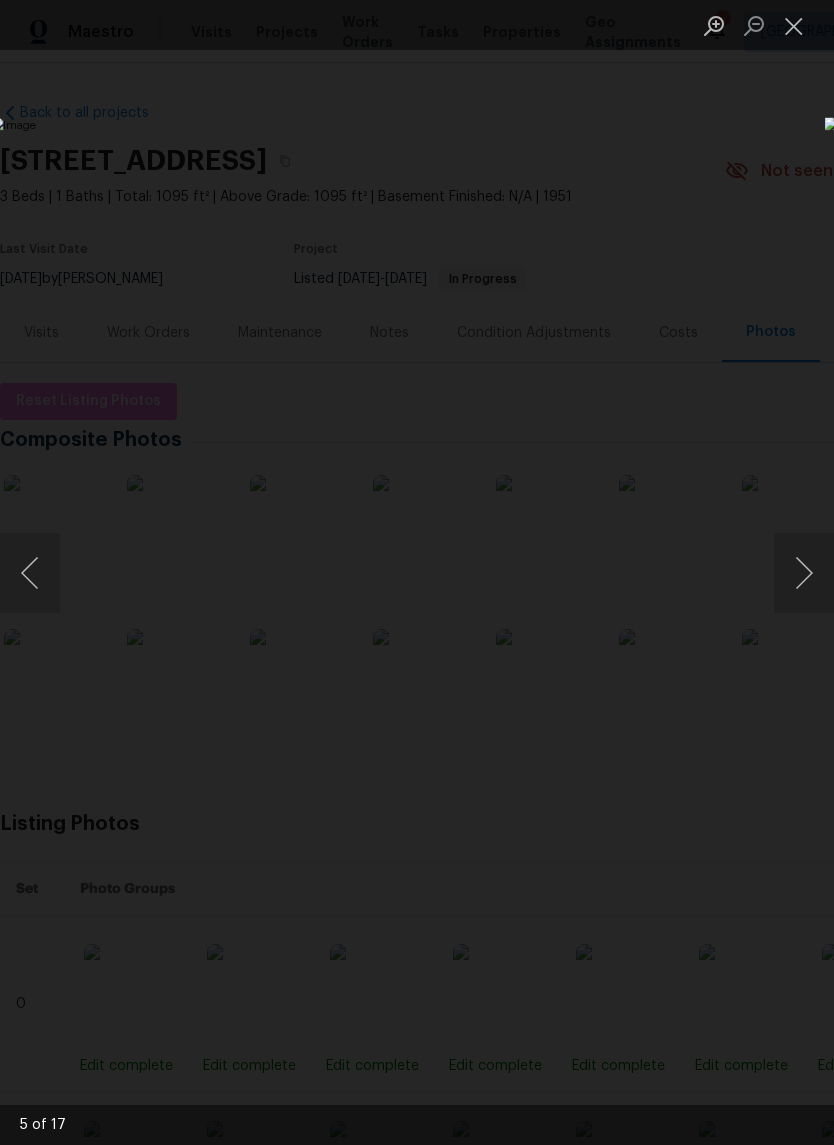 click at bounding box center [417, 572] 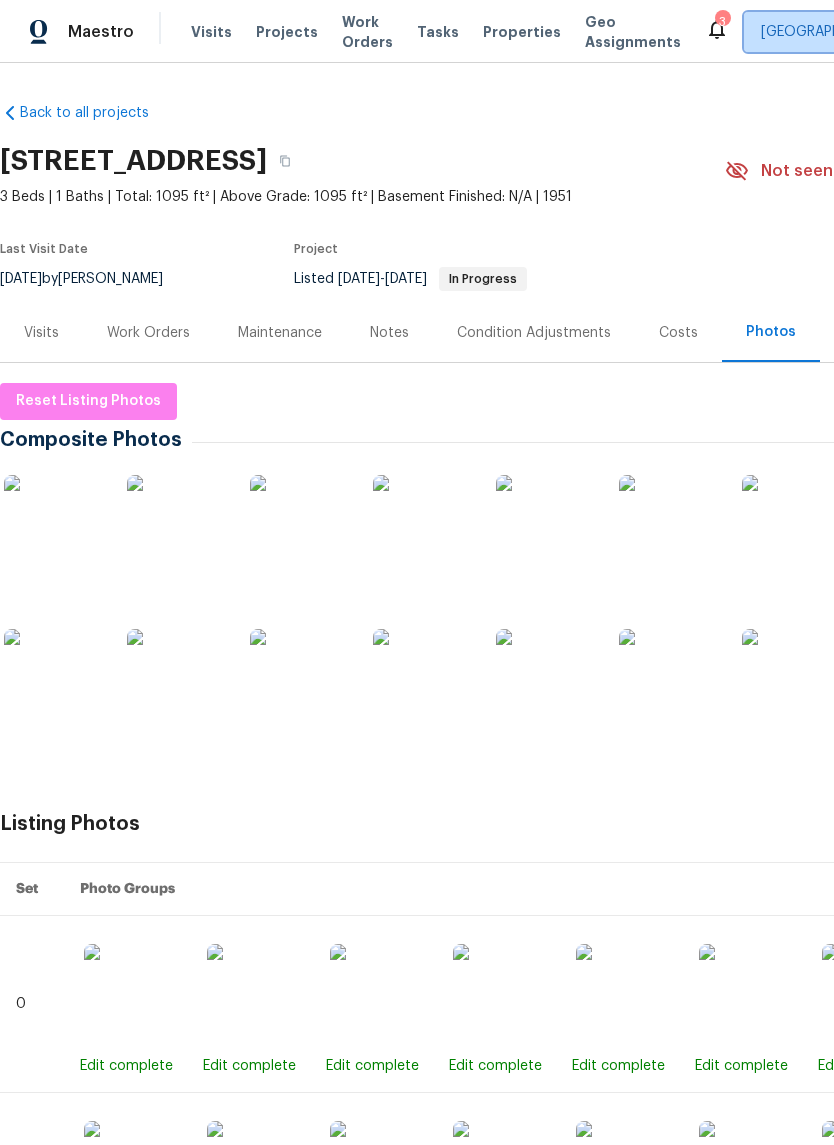 click on "[GEOGRAPHIC_DATA], [GEOGRAPHIC_DATA]" at bounding box center [903, 32] 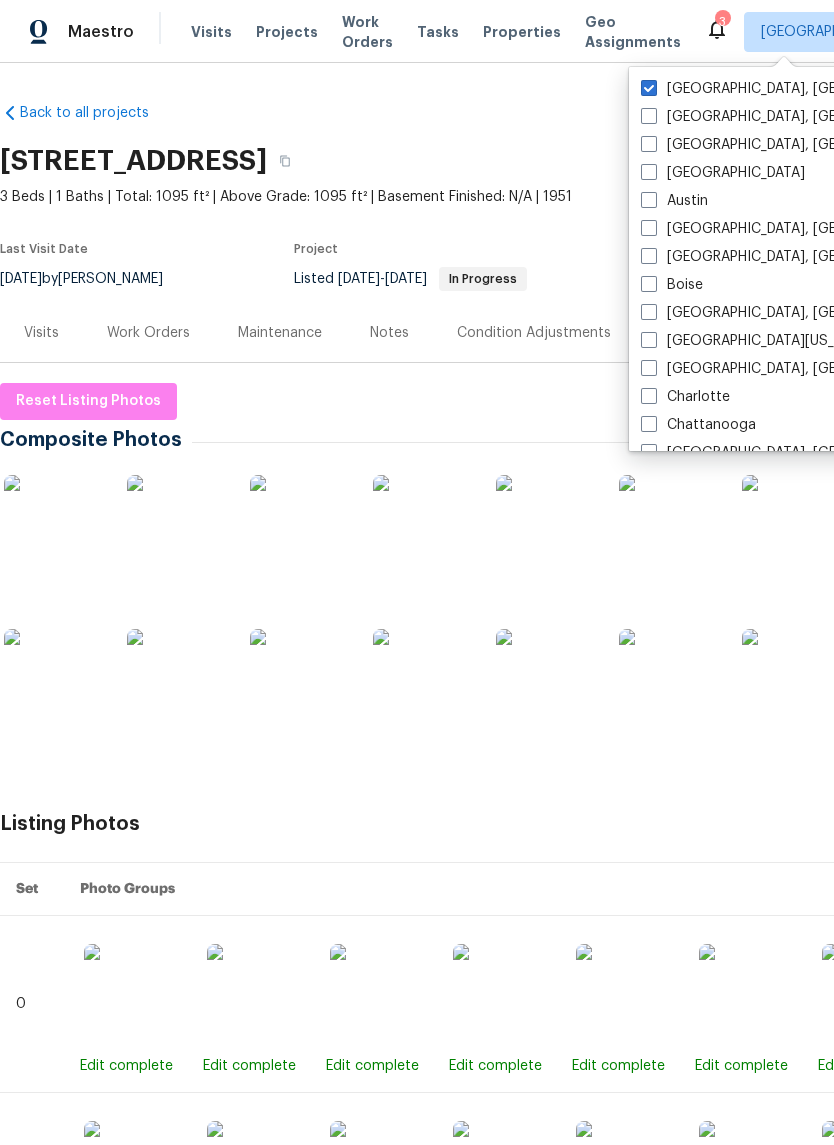 click on "Reset Listing Photos Composite Photos Listing Photos Manage in Google Drive Set Photo Groups 0 Edit complete Edit complete Edit complete Edit complete Edit complete Edit complete Edit complete 1 Edit complete Edit complete Edit complete Edit complete Edit complete Edit complete Edit complete 2 Edit complete Edit complete Edit complete Edit complete Edit complete Edit complete Edit complete 3 Edit complete Edit complete Edit complete Edit complete Edit complete Edit complete Edit complete 4 Edit complete Edit complete Edit complete Edit complete Edit complete Edit complete Edit complete 5 Edit complete Edit complete Edit complete Edit complete Edit complete Edit complete Edit complete 6 Edit complete Edit complete Edit complete Edit complete Edit complete Edit complete Edit complete 7 Edit complete Edit complete Edit complete Edit complete Edit complete Edit complete Edit complete 8 Edit complete Edit complete Edit complete Edit complete Edit complete Edit complete Edit complete 9 Edit complete Edit complete" at bounding box center (565, 2154) 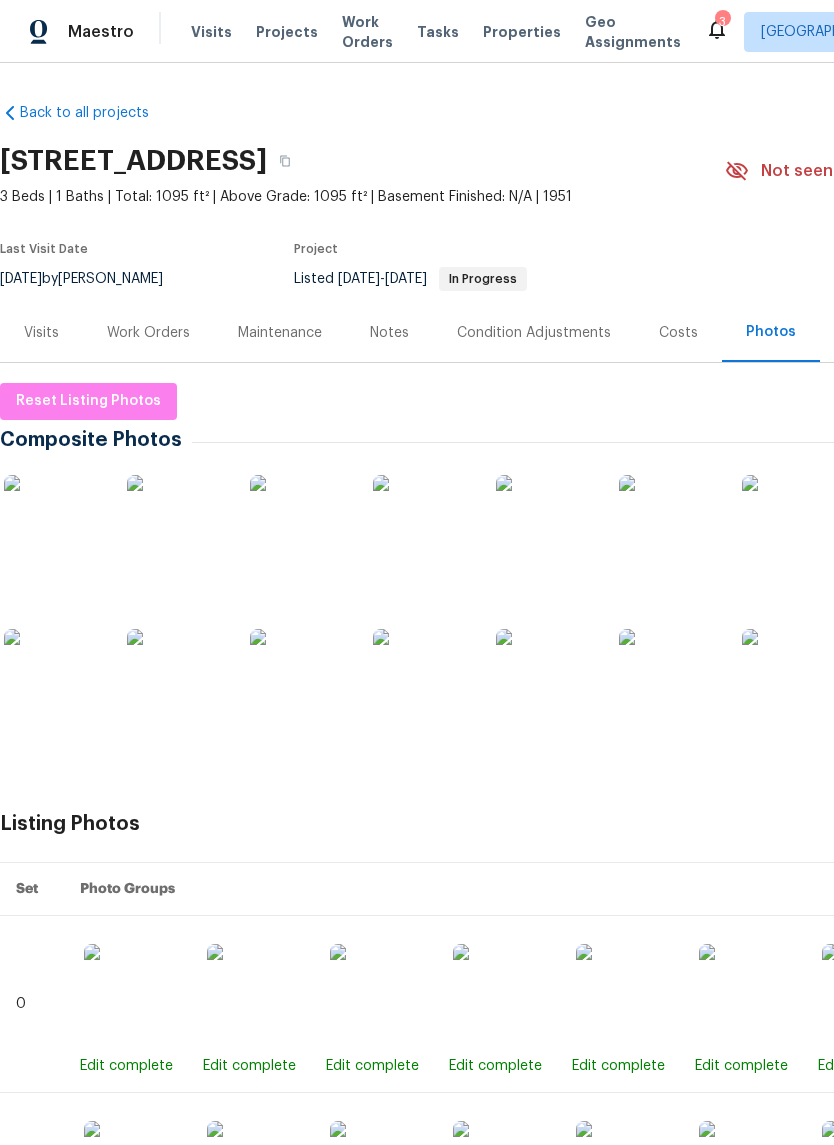 click on "Work Orders" at bounding box center [148, 332] 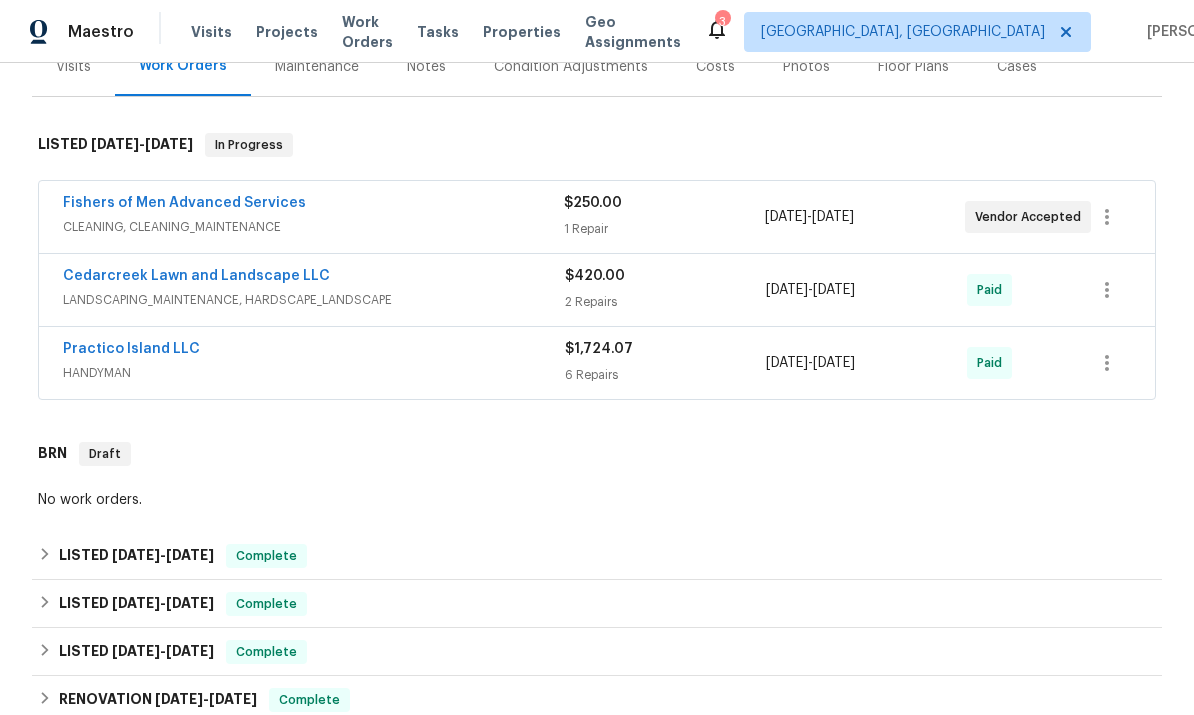 scroll, scrollTop: 270, scrollLeft: 0, axis: vertical 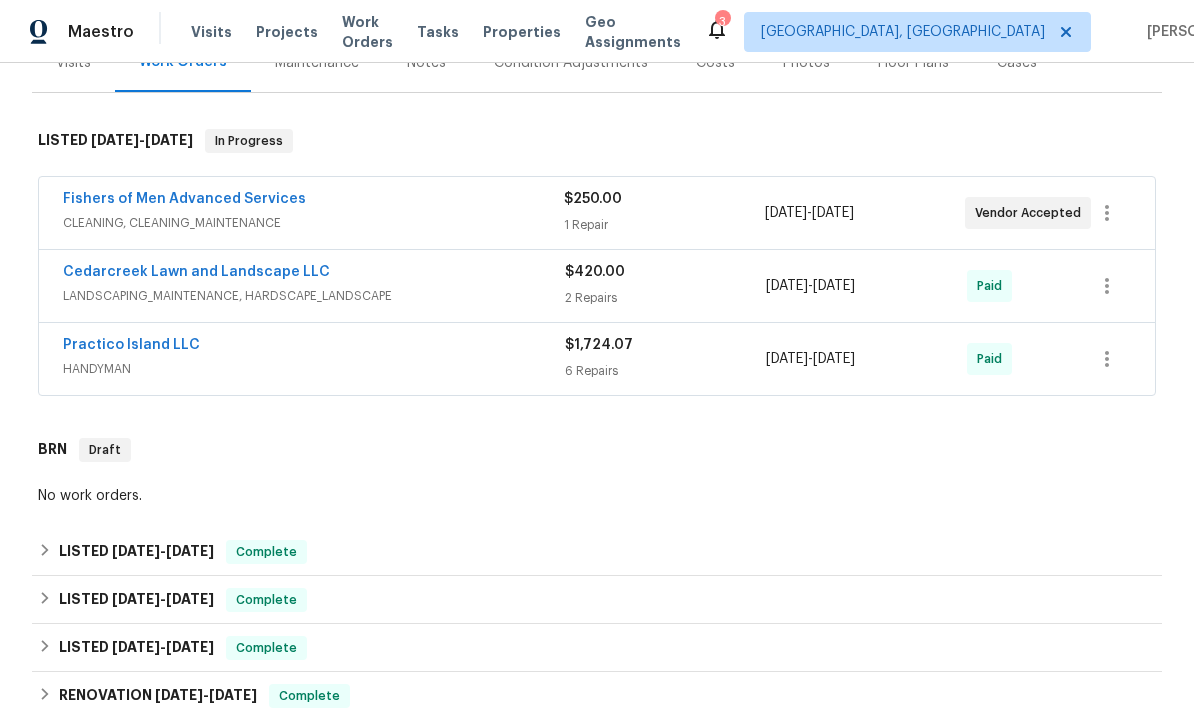 click on "HANDYMAN" at bounding box center (314, 369) 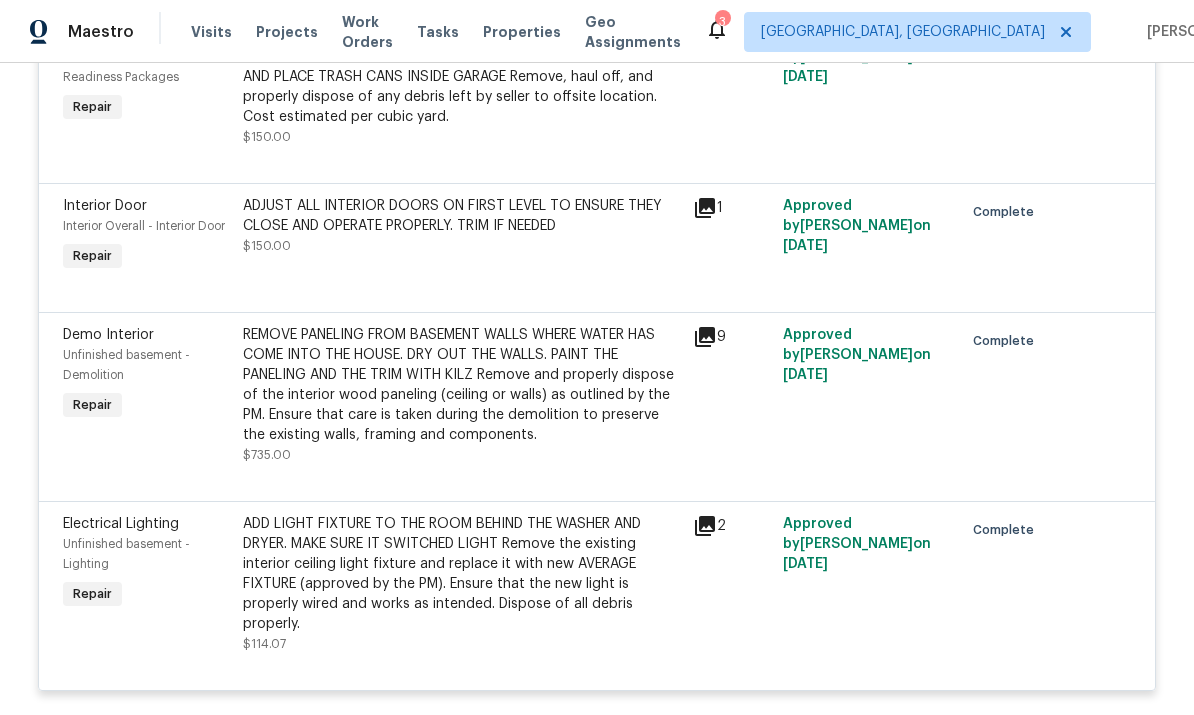 scroll, scrollTop: 1101, scrollLeft: 0, axis: vertical 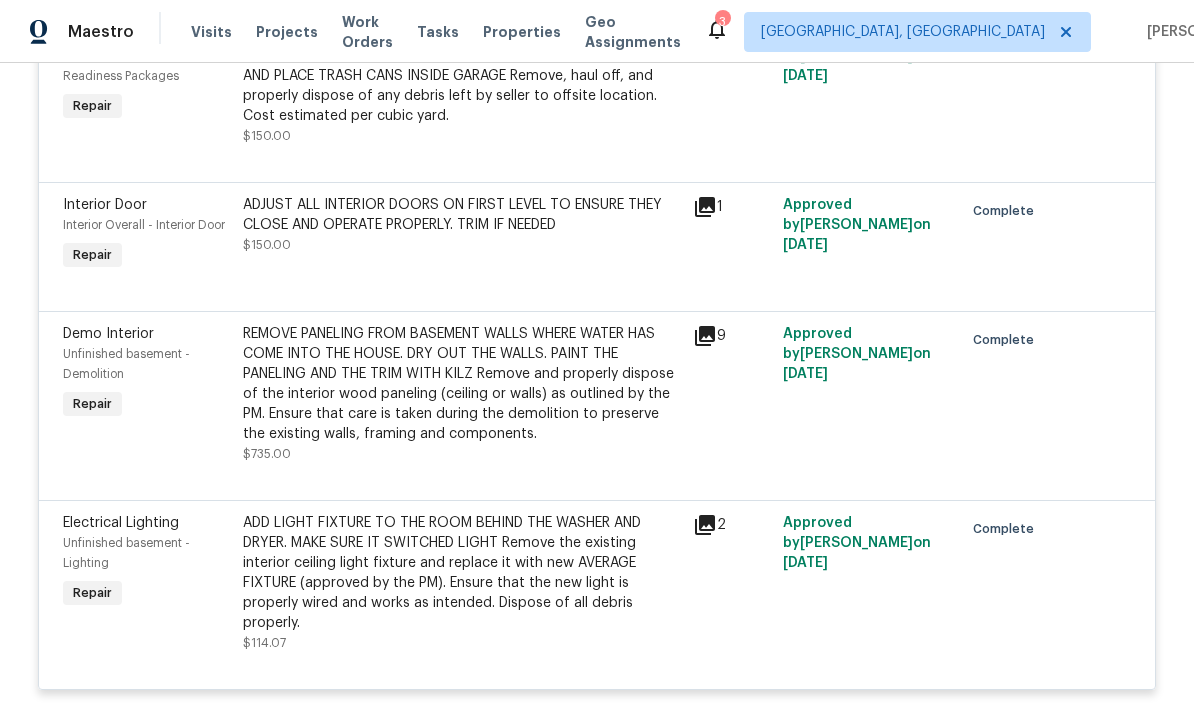 click 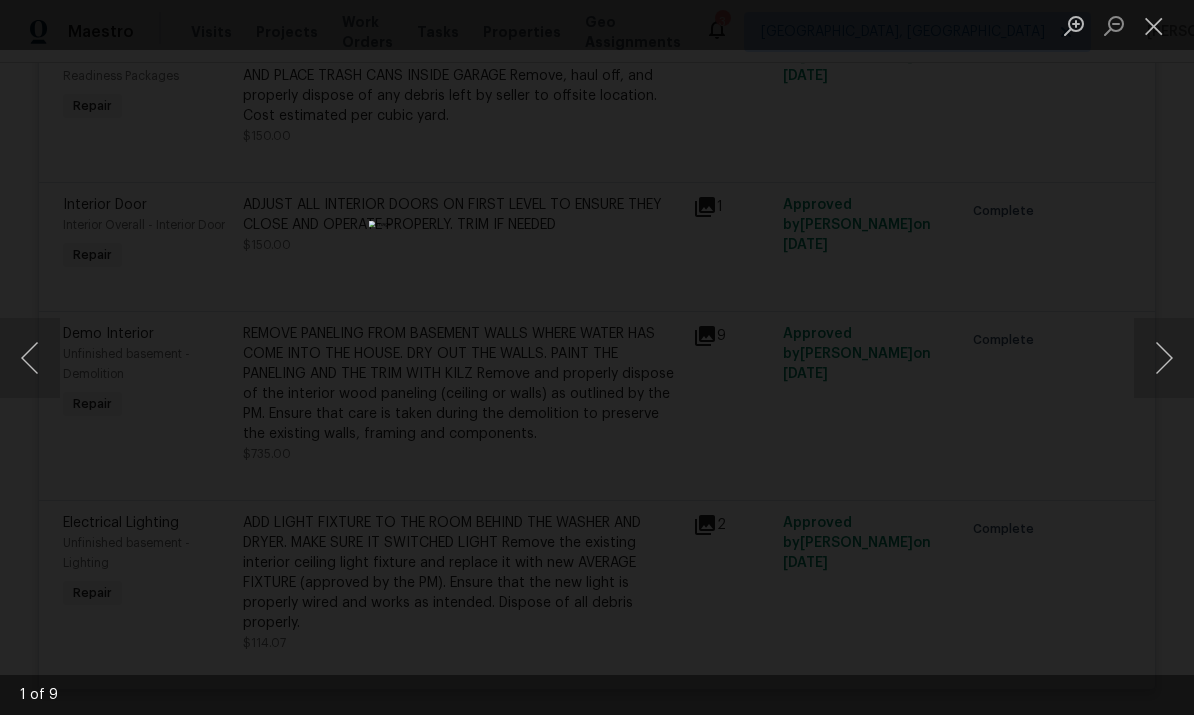 click at bounding box center [1164, 358] 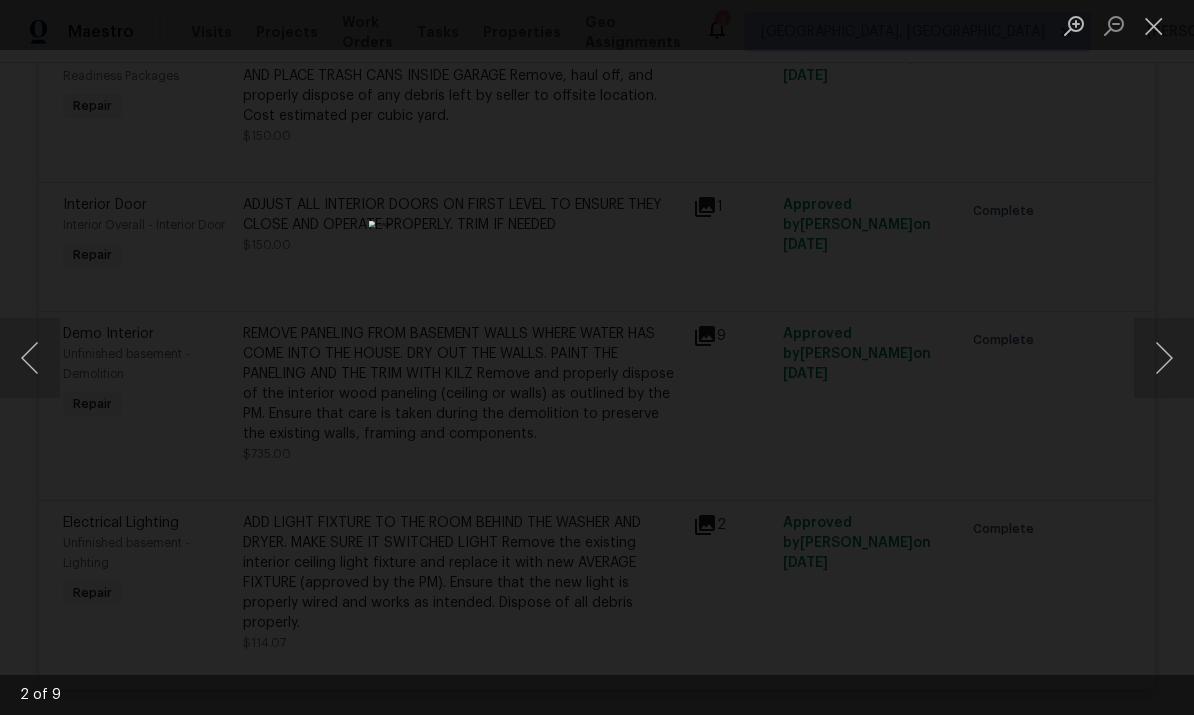 click at bounding box center (1164, 358) 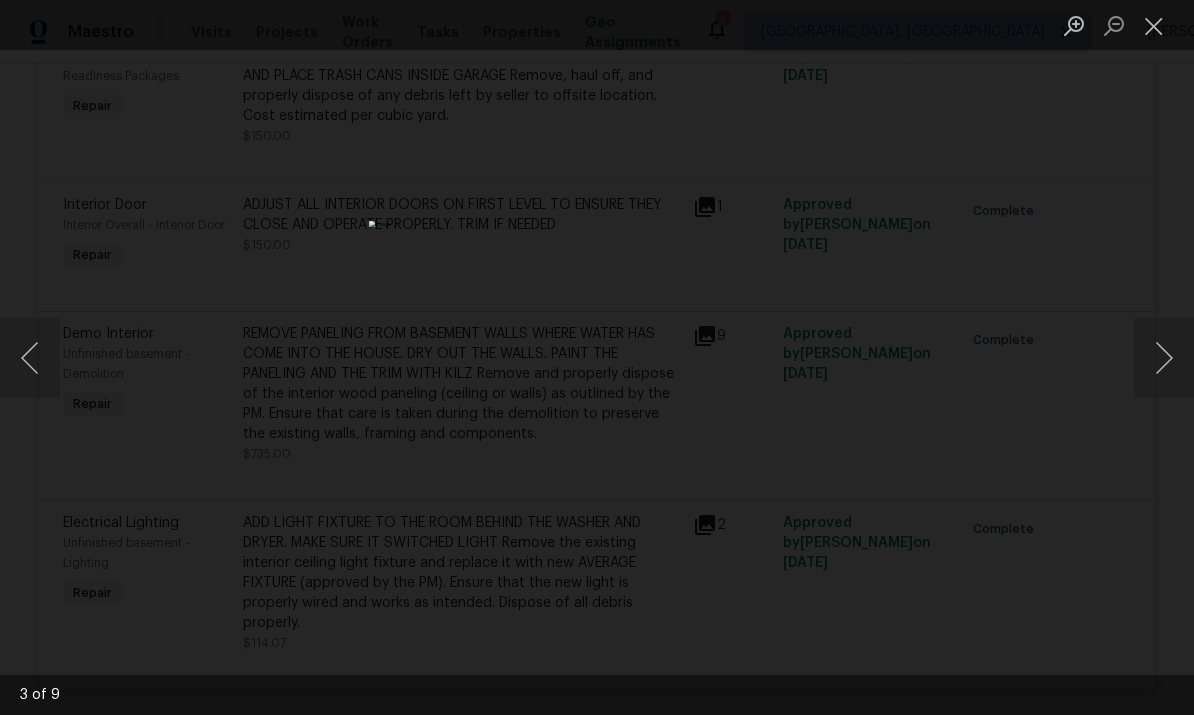 click at bounding box center [1164, 358] 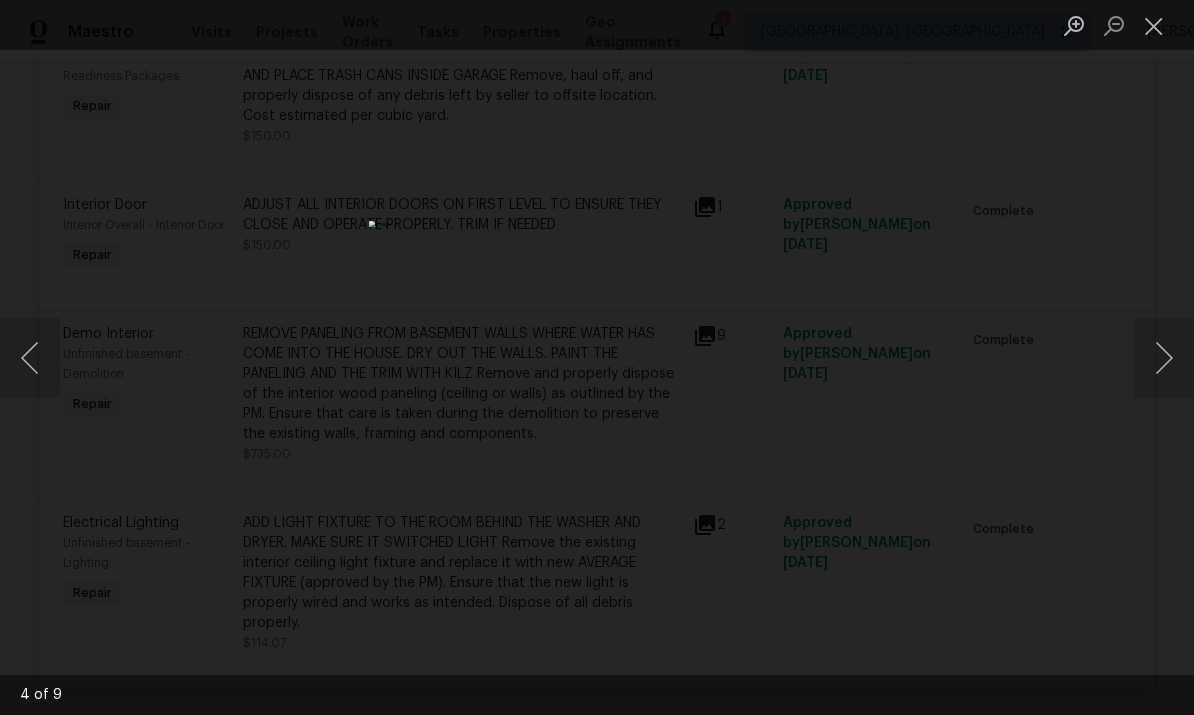click at bounding box center [1164, 358] 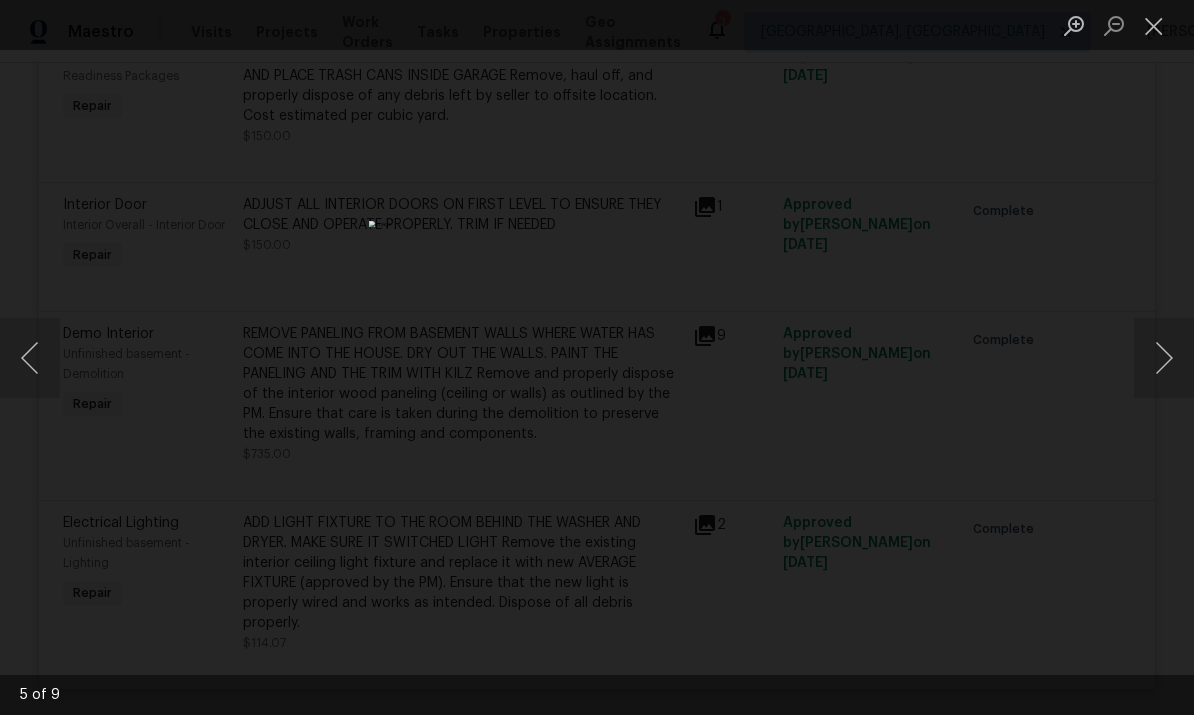 click at bounding box center [1164, 358] 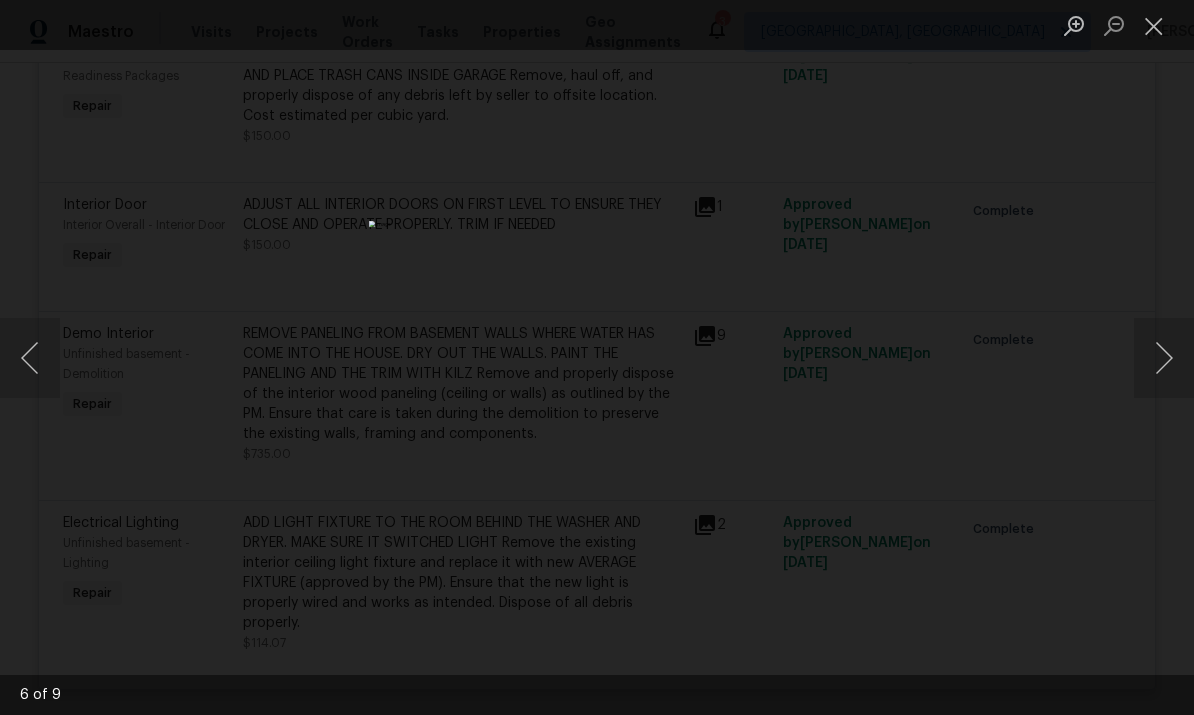 click at bounding box center [1164, 358] 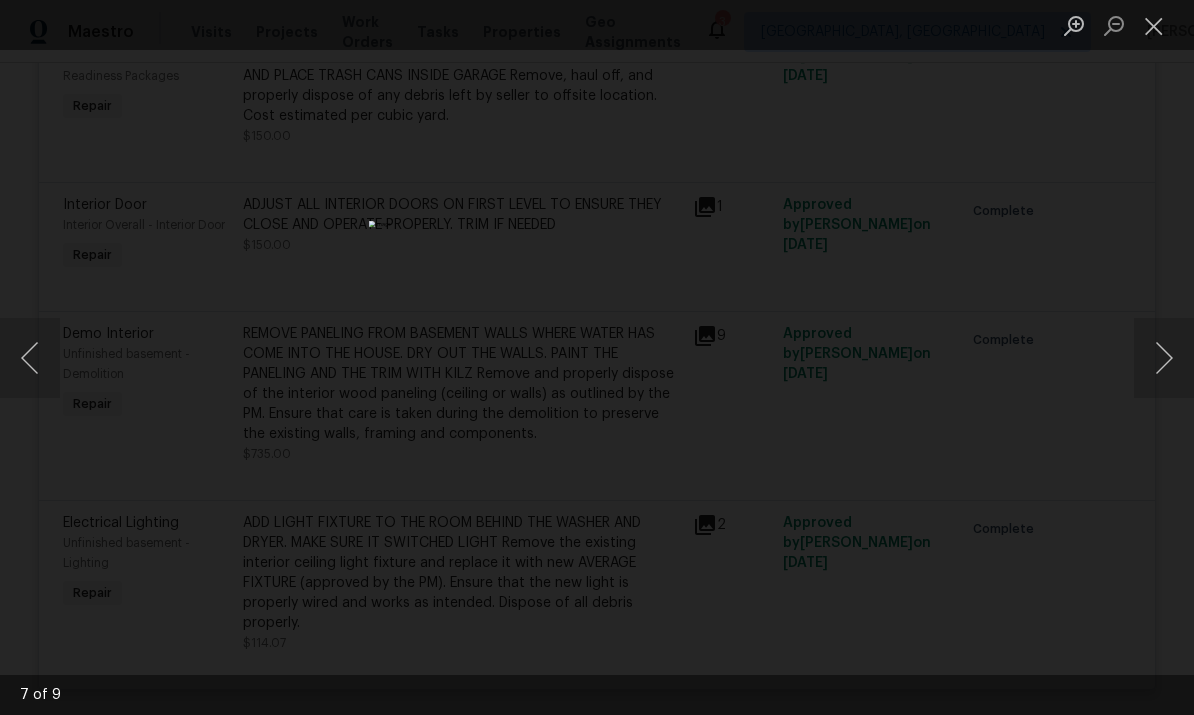 click at bounding box center [1164, 358] 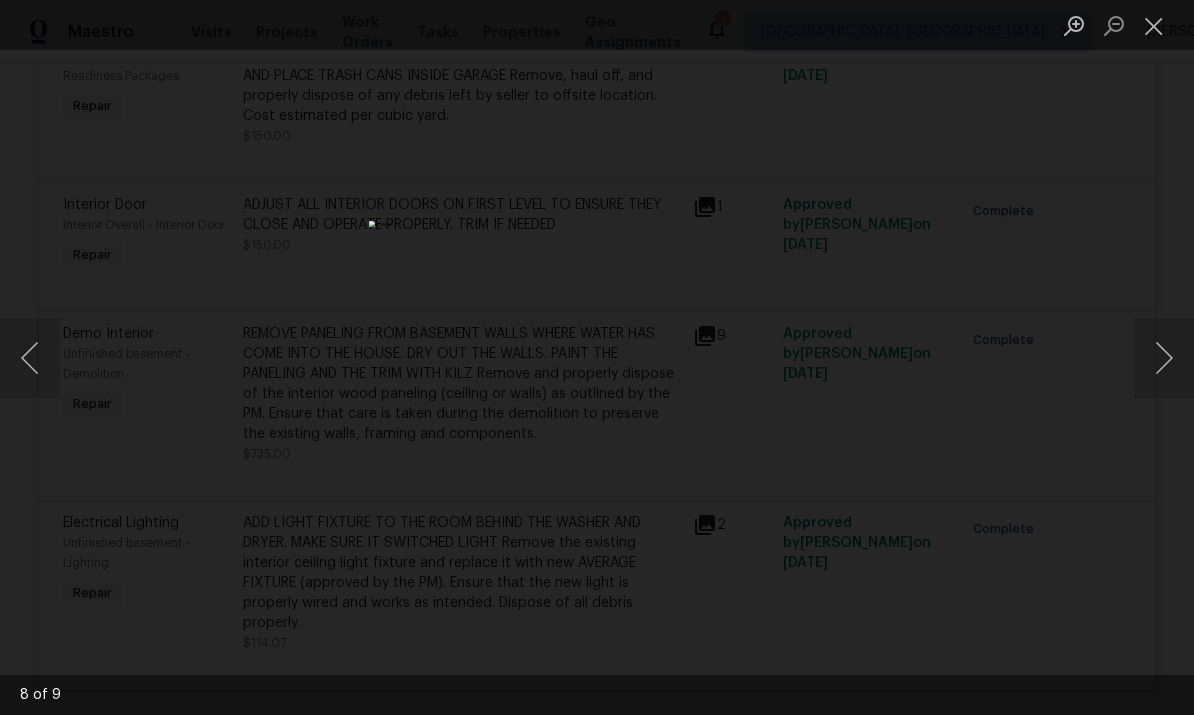 click at bounding box center (1164, 358) 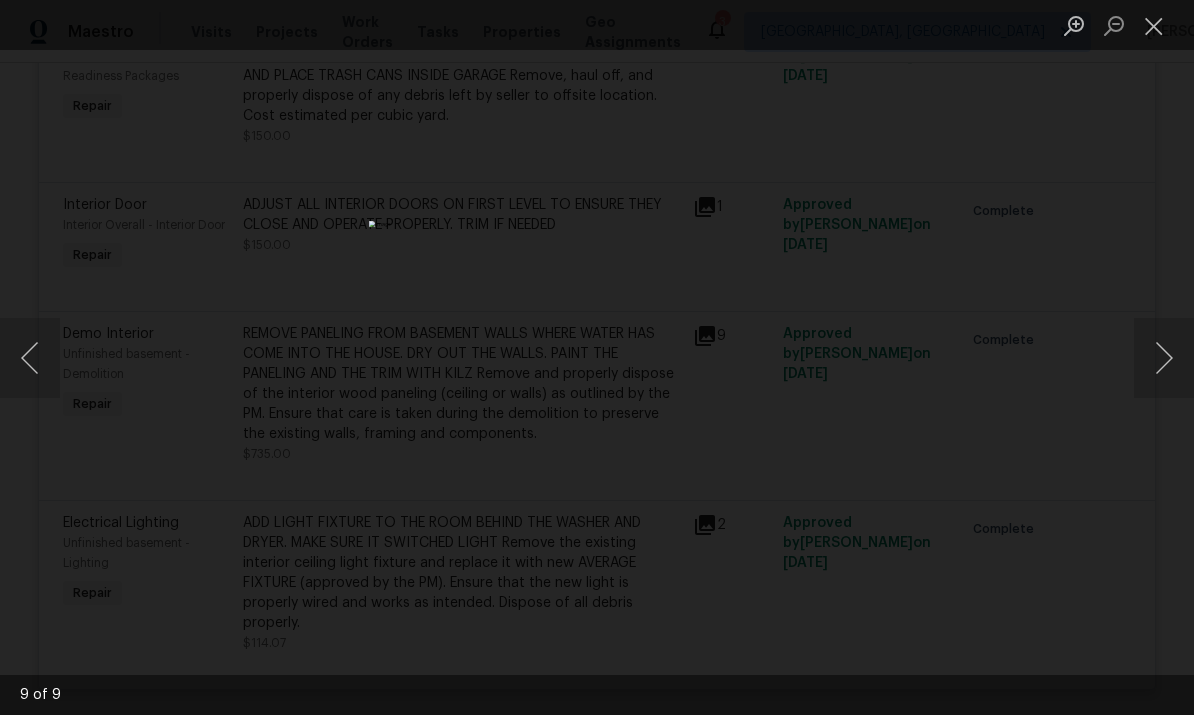 click at bounding box center (1164, 358) 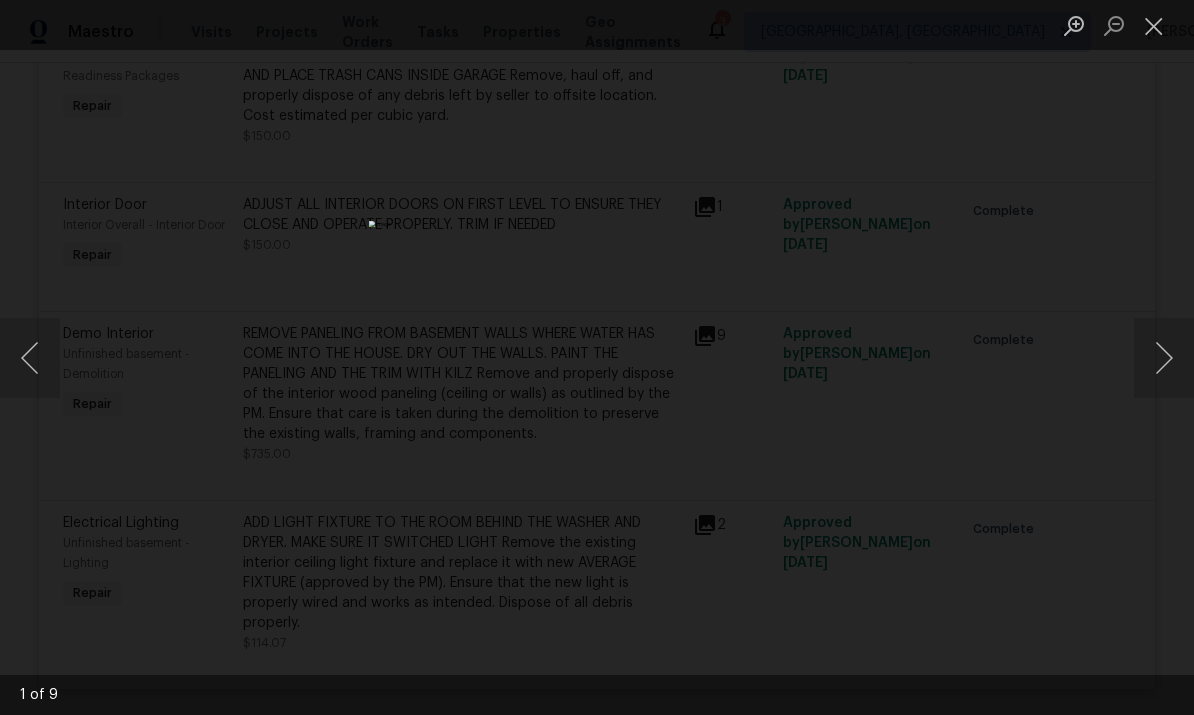 click at bounding box center (1164, 358) 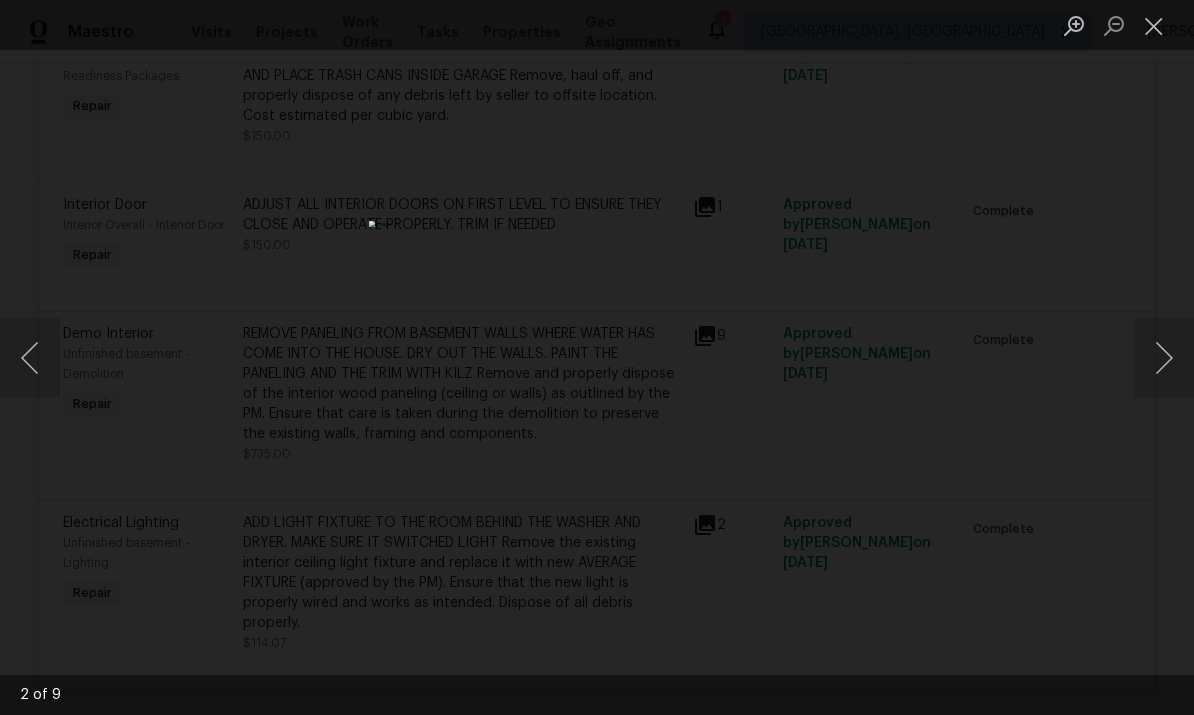click at bounding box center (1164, 358) 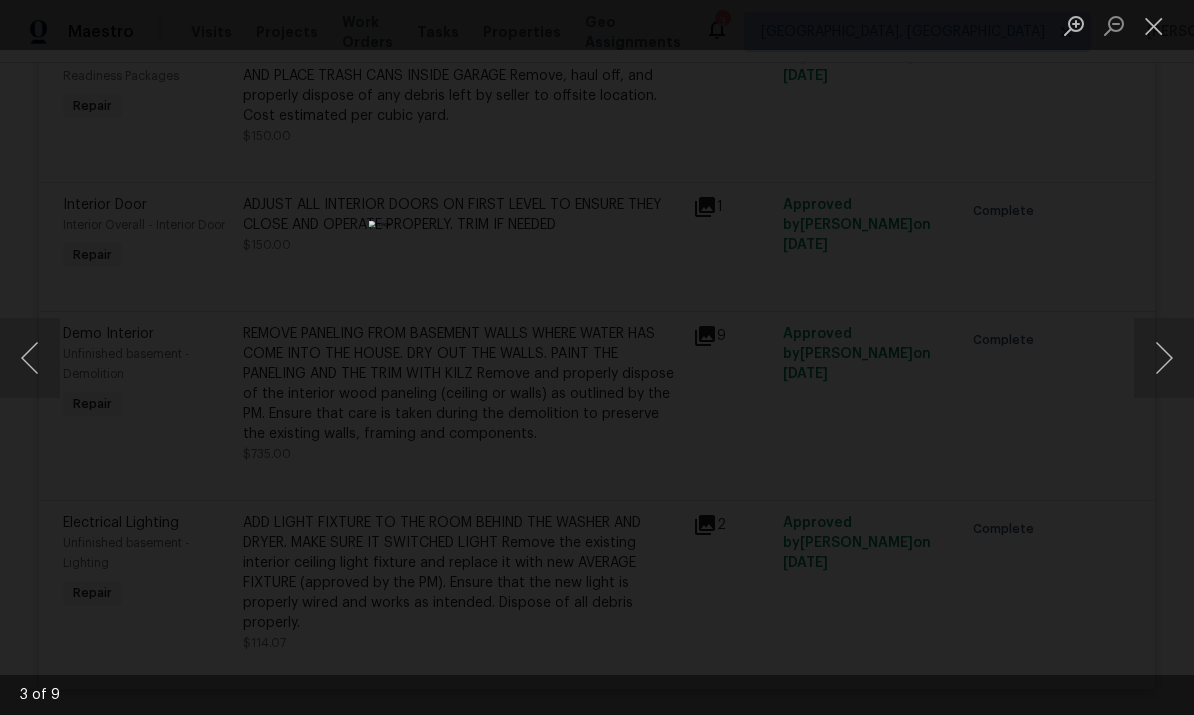 click at bounding box center [1164, 358] 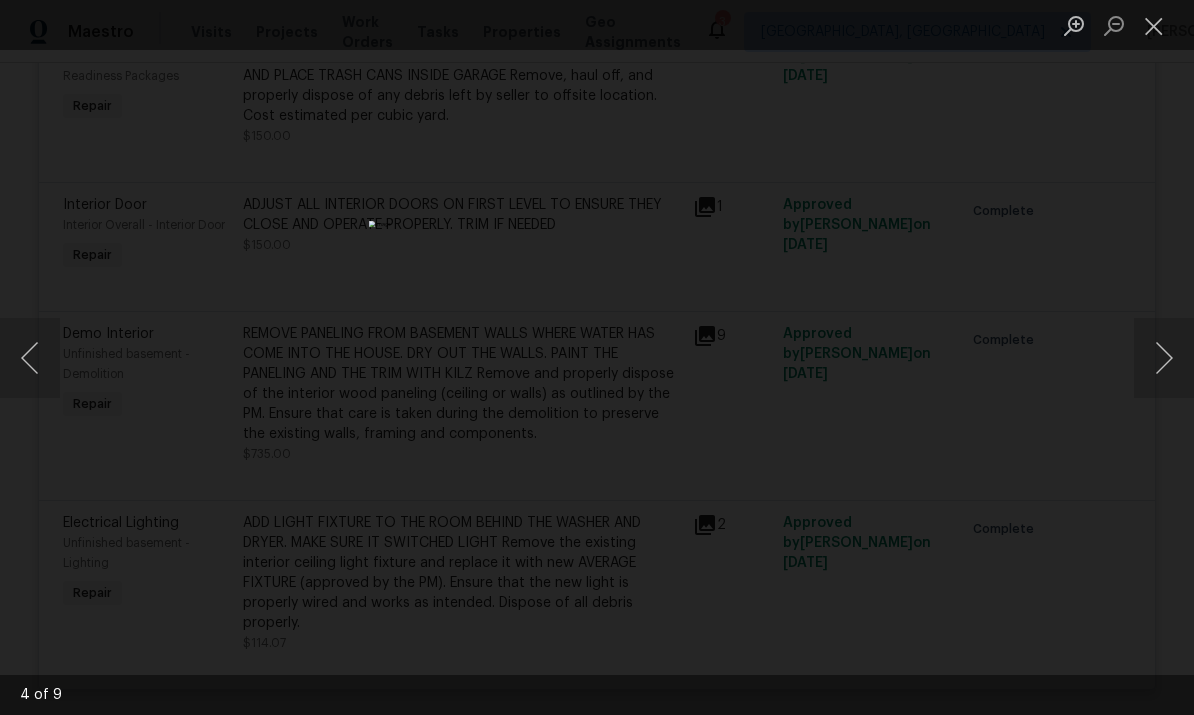 click at bounding box center (1154, 25) 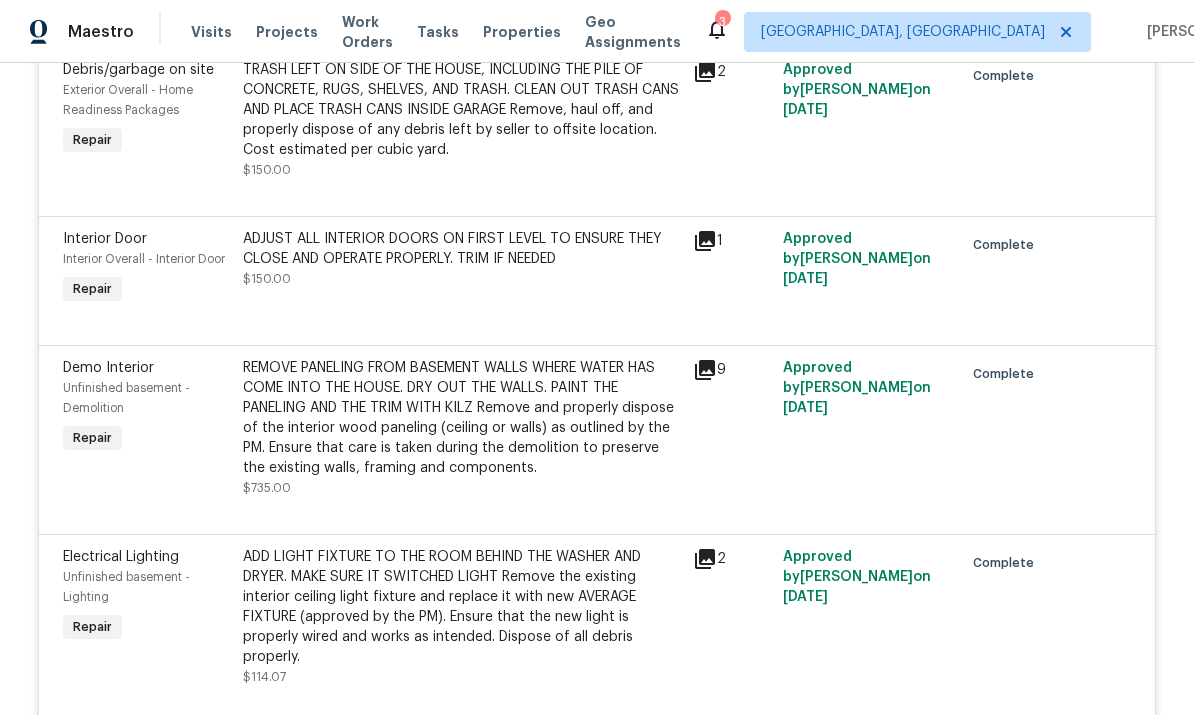 scroll, scrollTop: 1068, scrollLeft: 0, axis: vertical 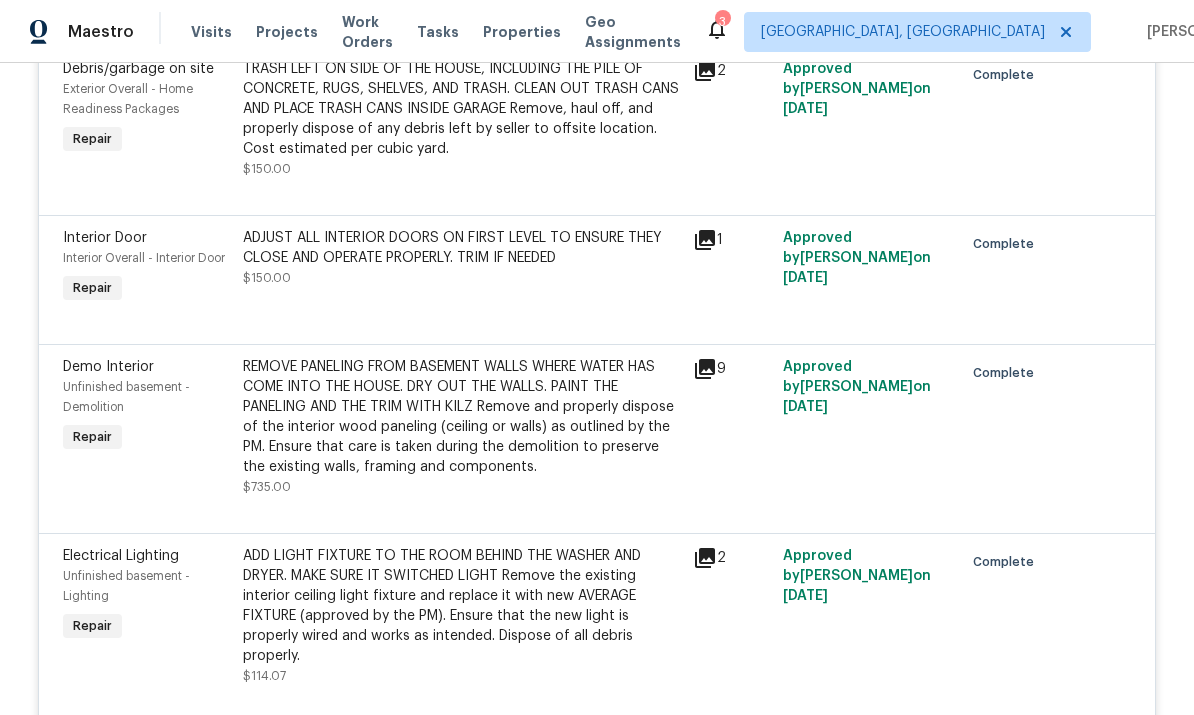 click 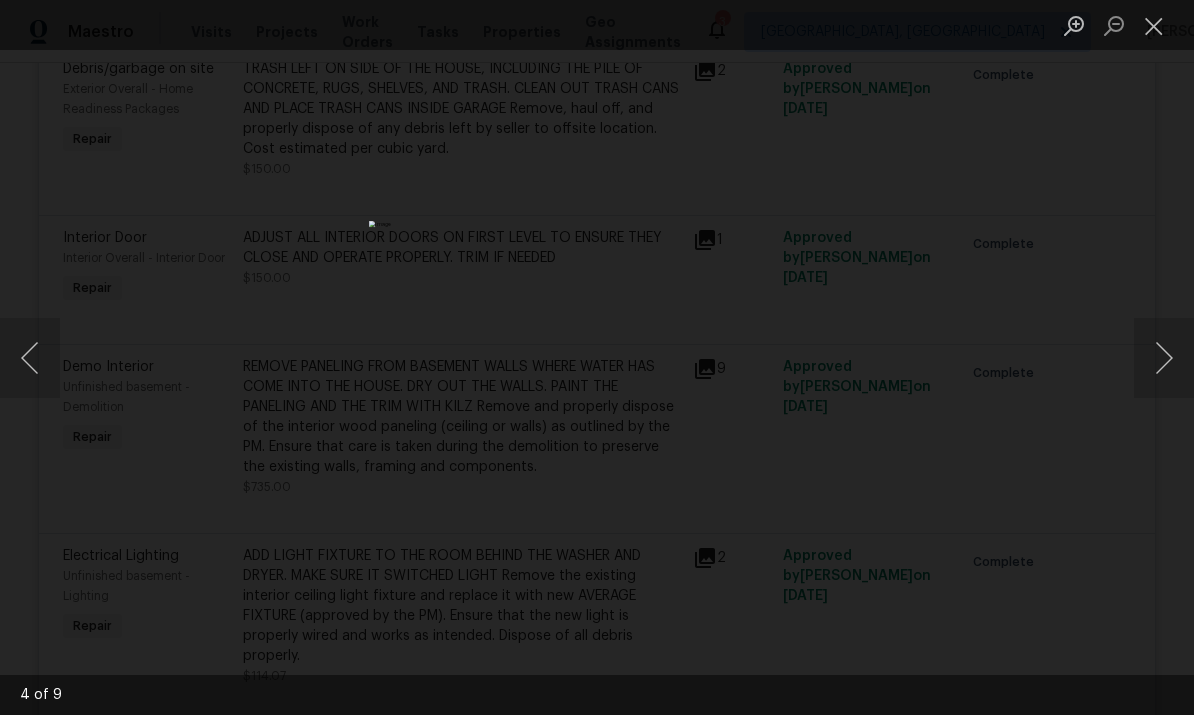 click at bounding box center [1164, 358] 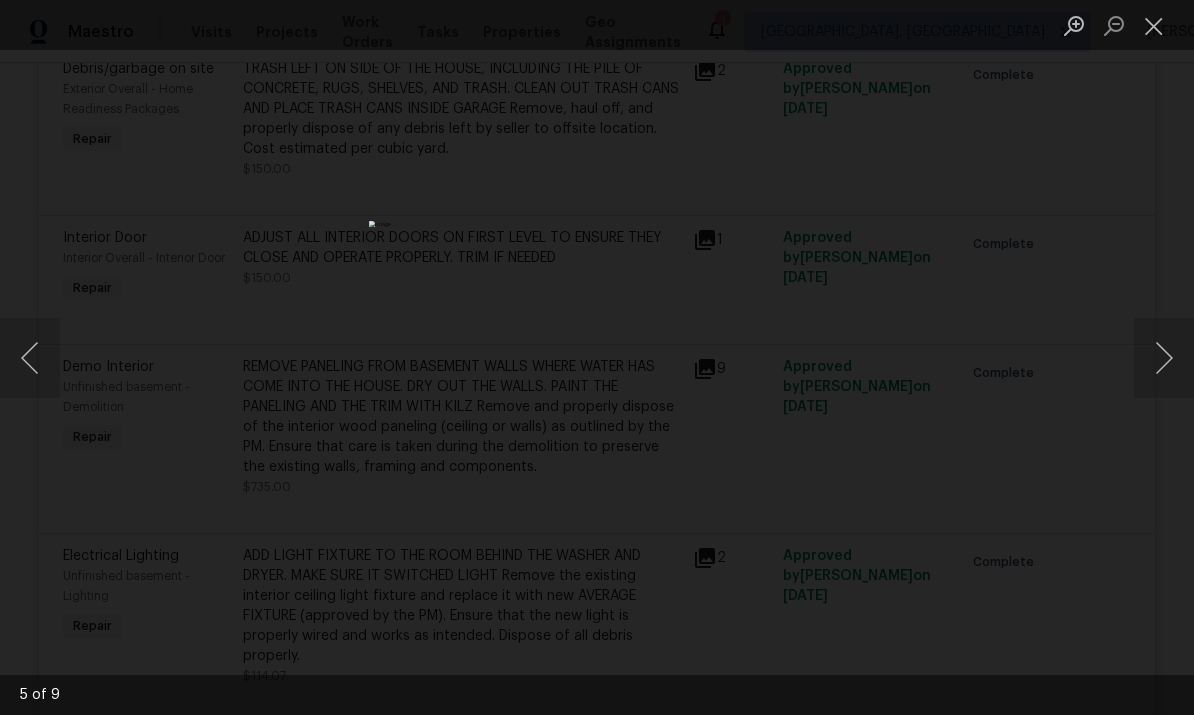 click at bounding box center [1164, 358] 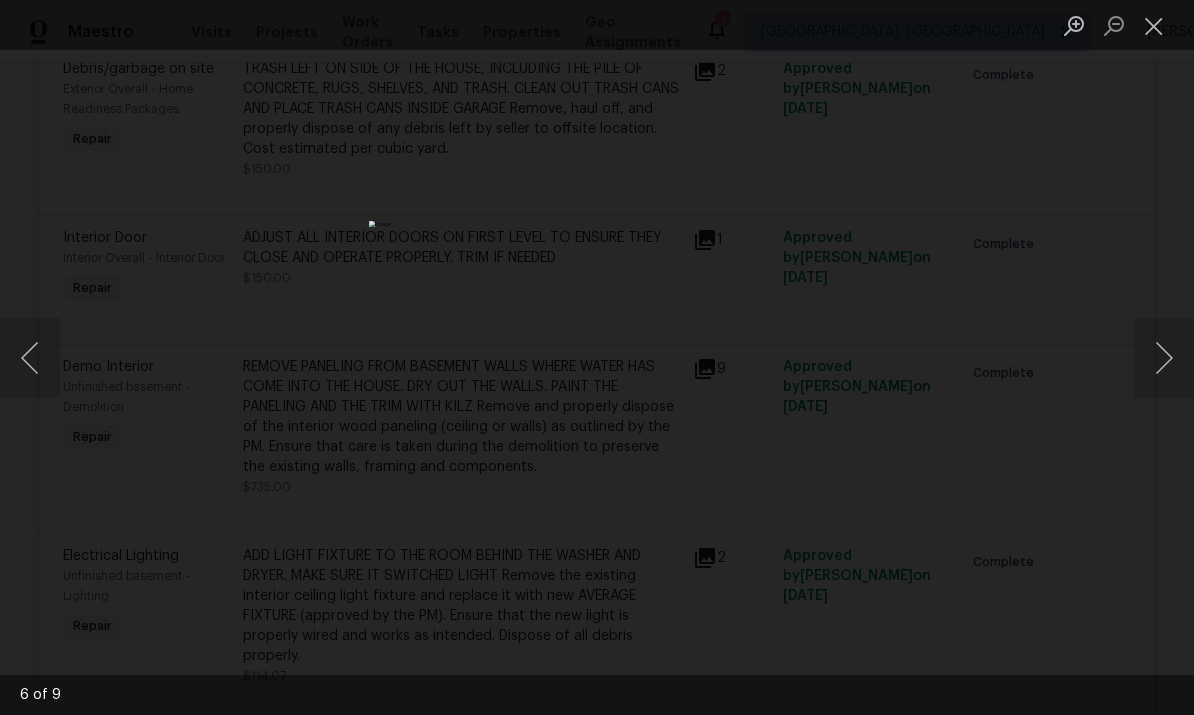 click at bounding box center [1164, 358] 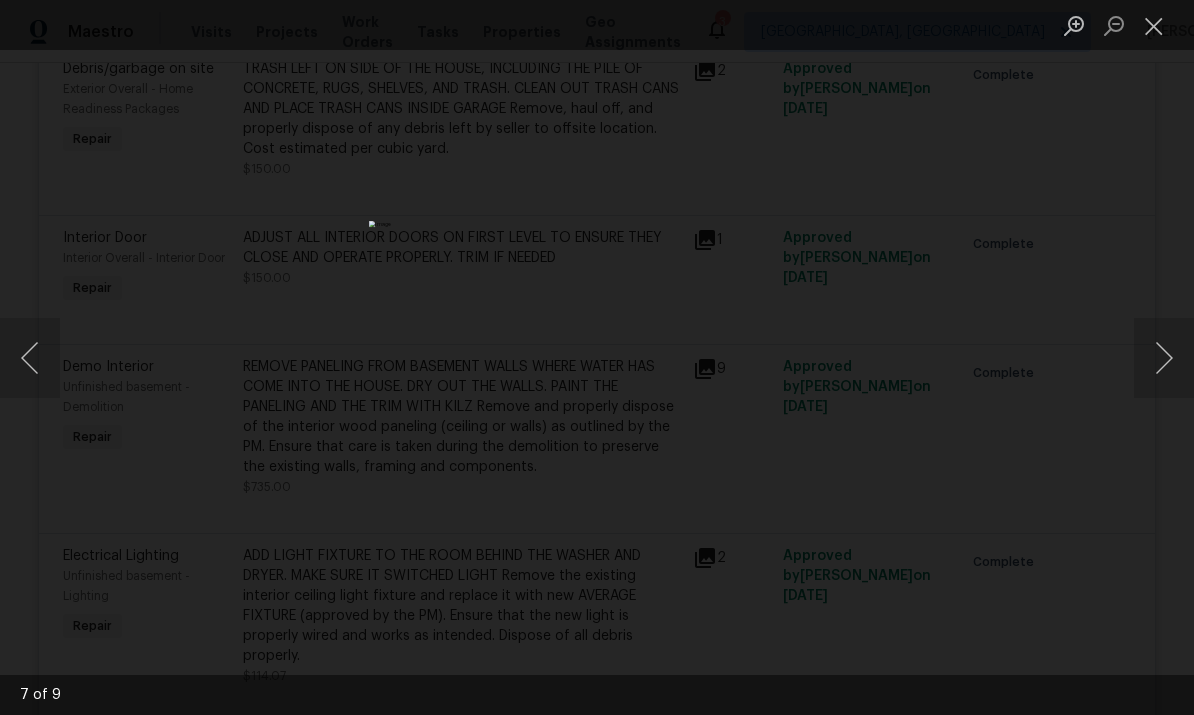 click at bounding box center [1164, 358] 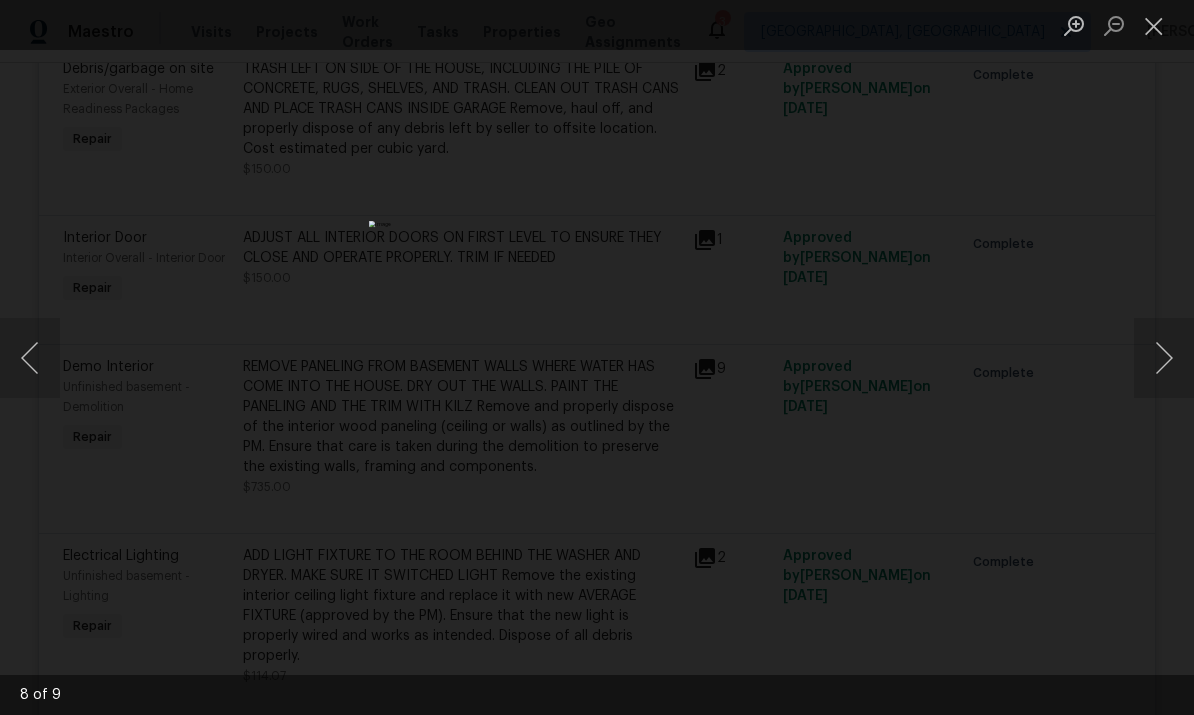 click at bounding box center [1164, 358] 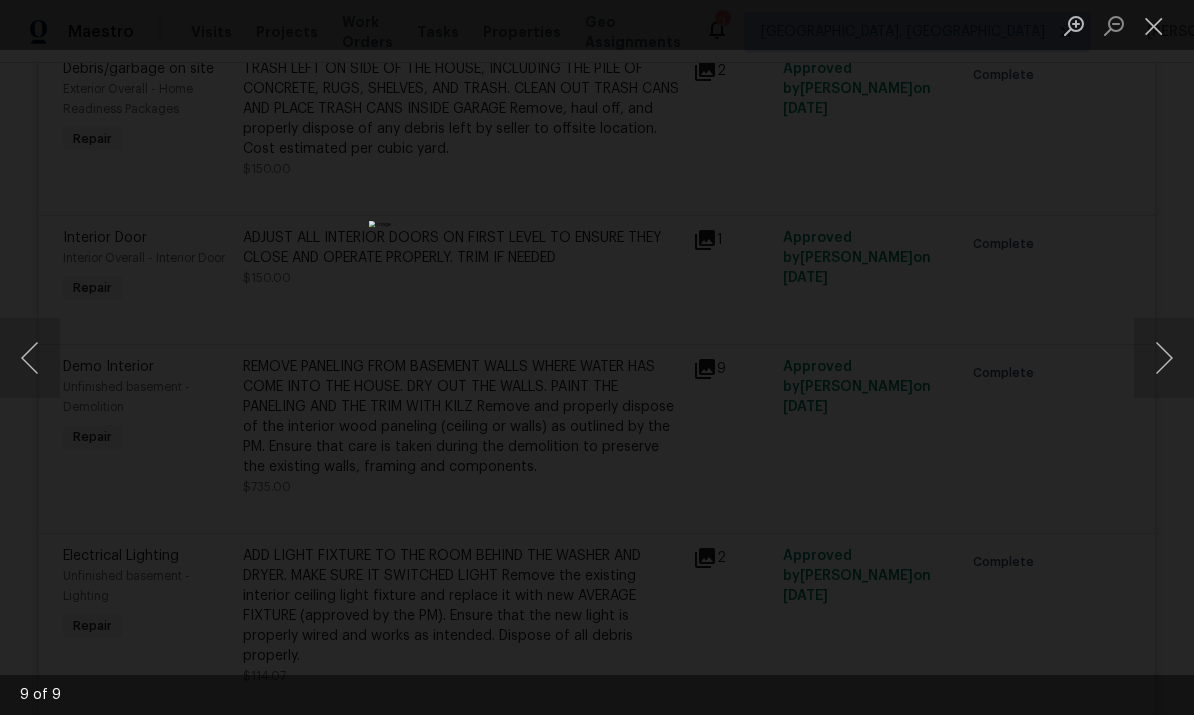 click at bounding box center [1164, 358] 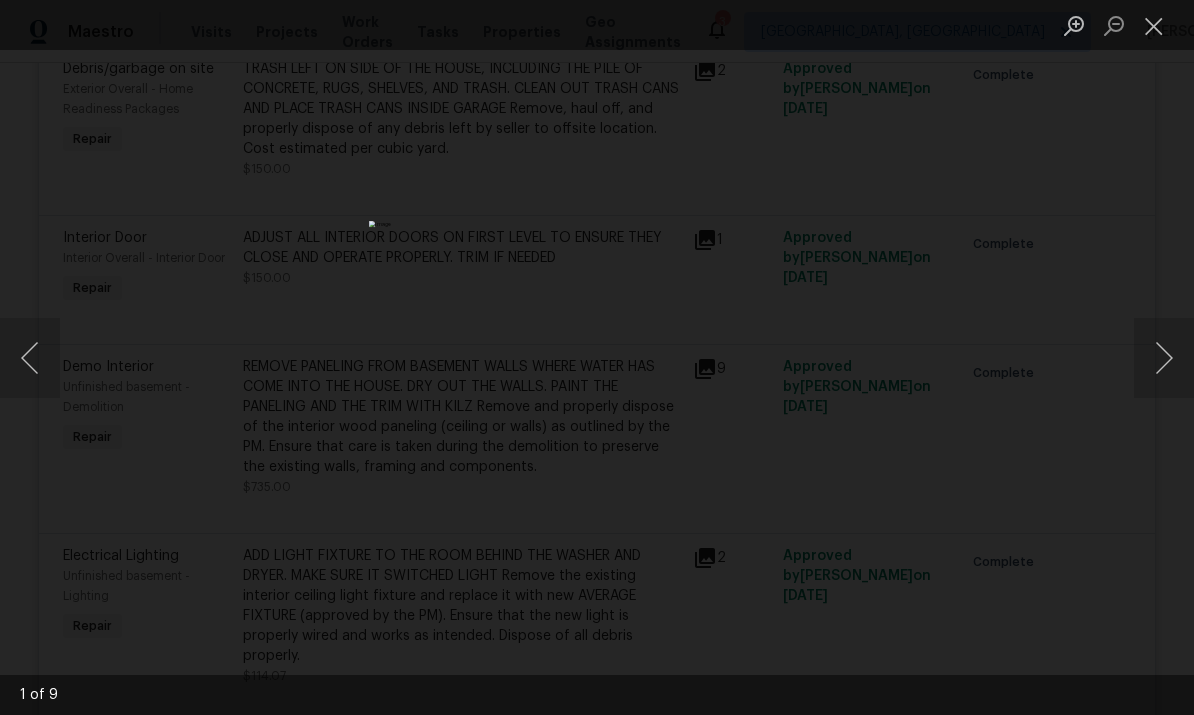 click at bounding box center (1164, 358) 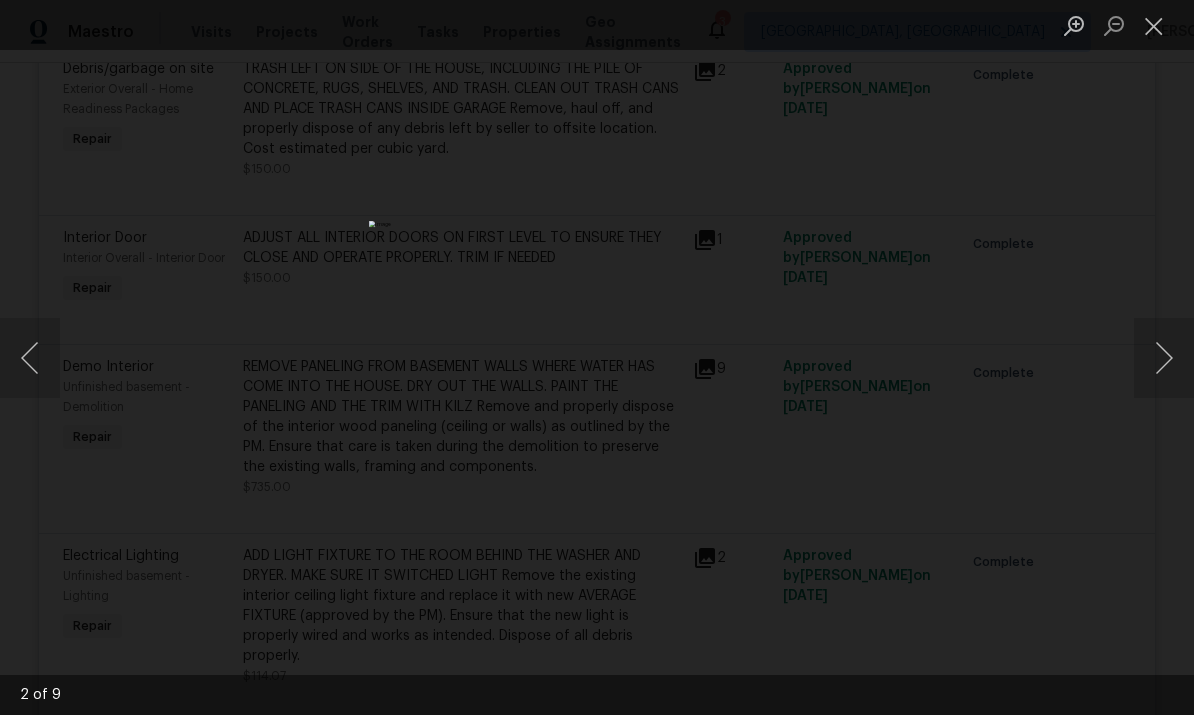 click at bounding box center (1164, 358) 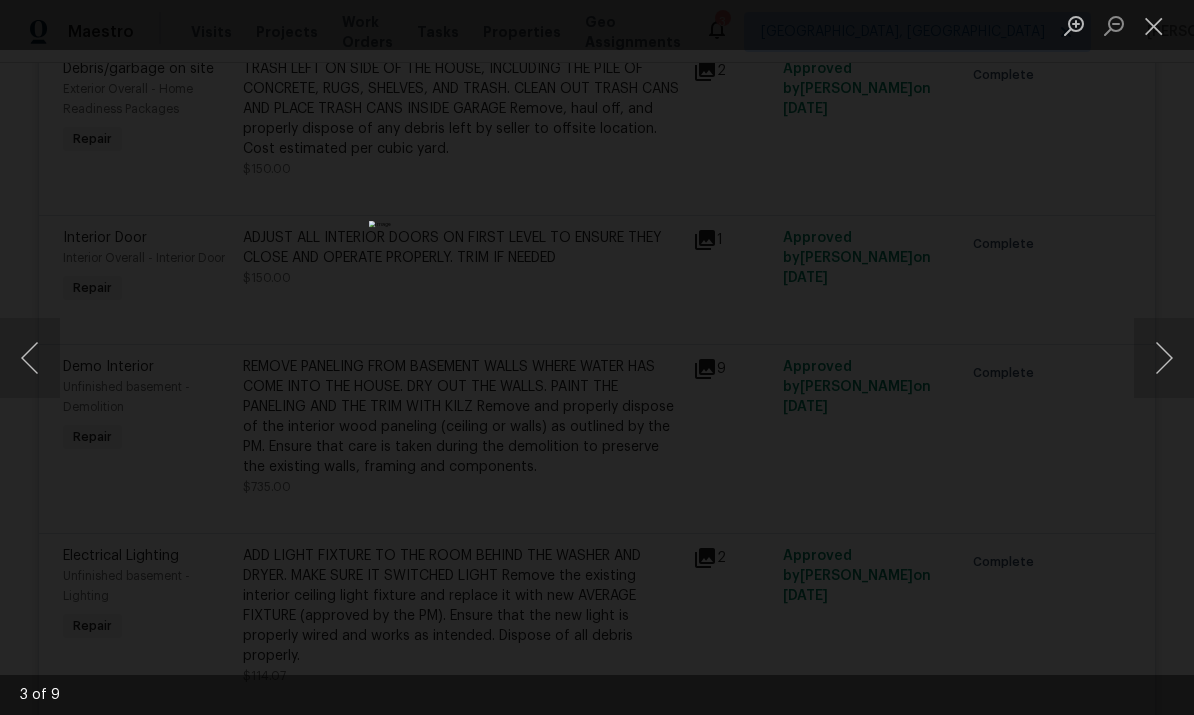 click at bounding box center (1164, 358) 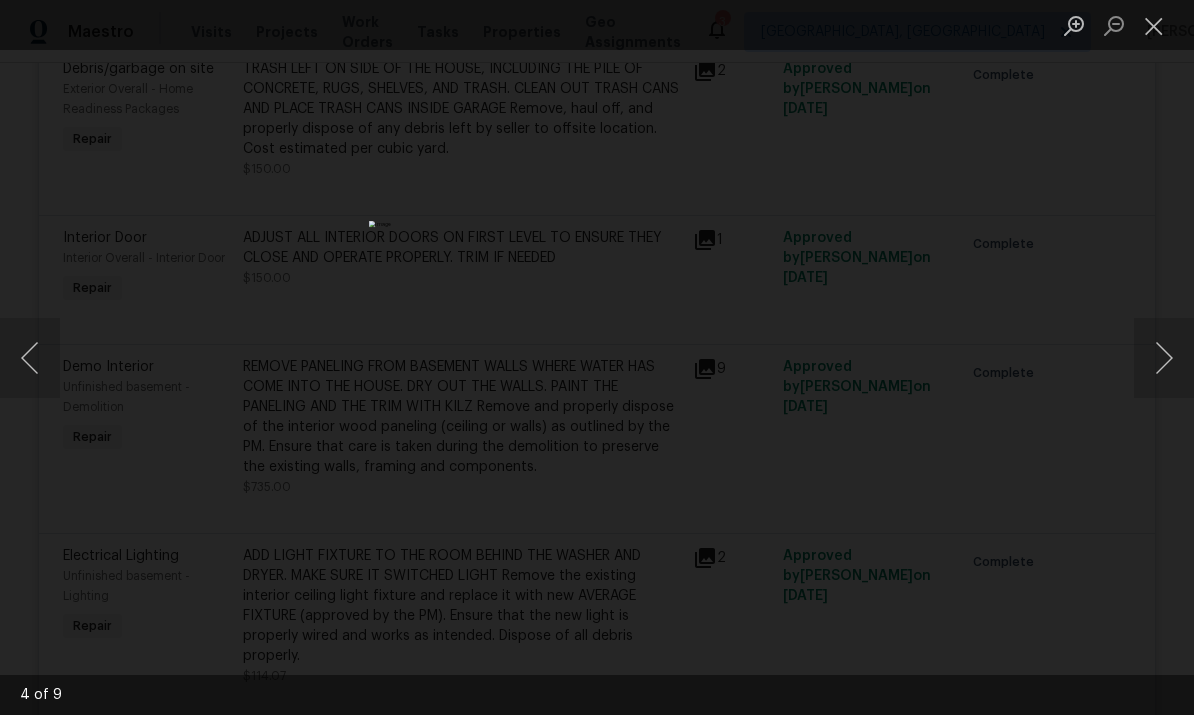 click at bounding box center (1164, 358) 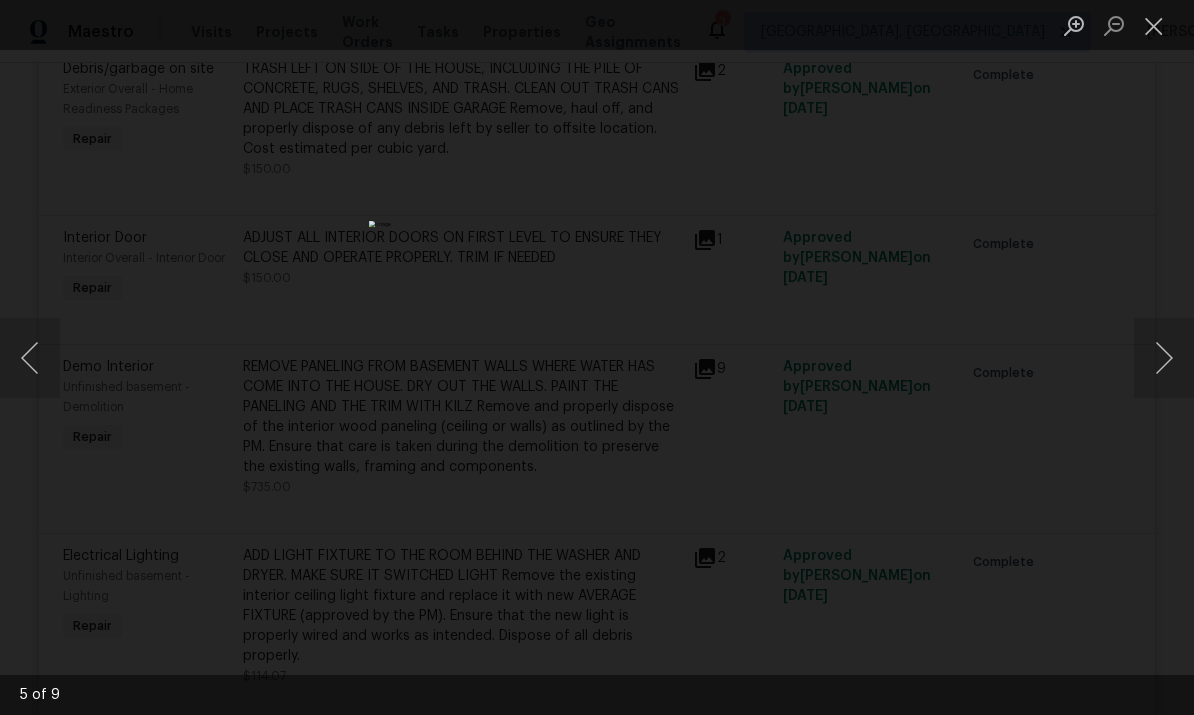 click at bounding box center [1164, 358] 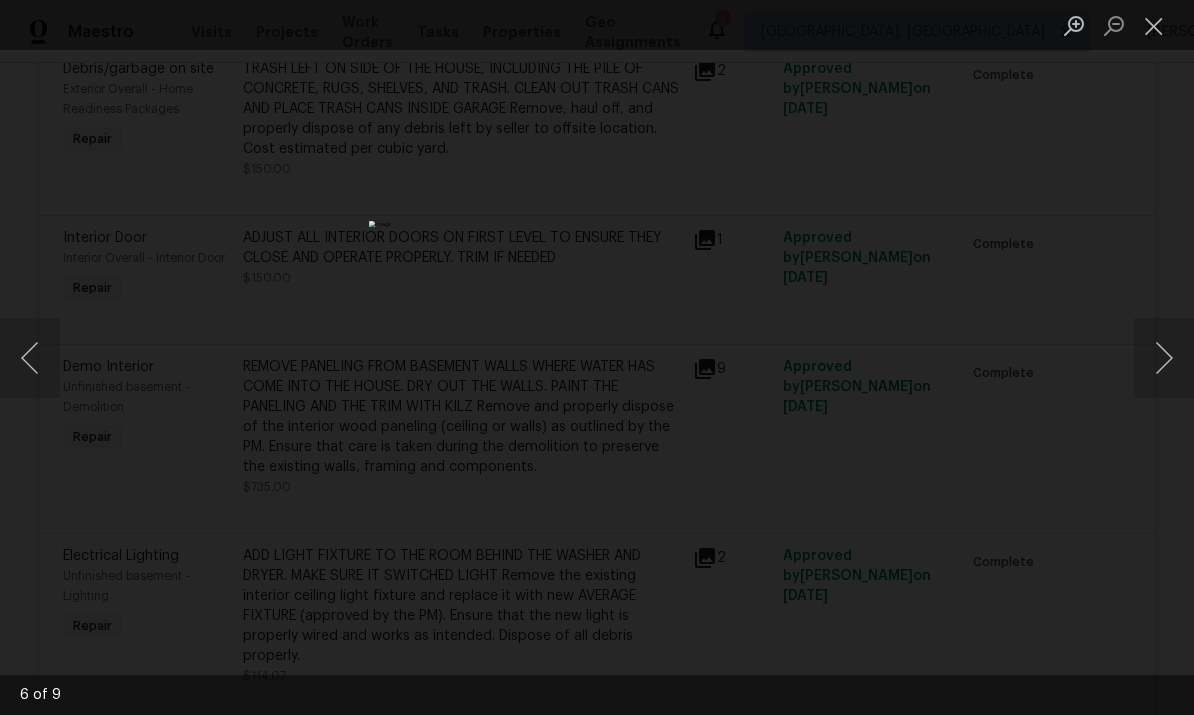 click at bounding box center (1164, 358) 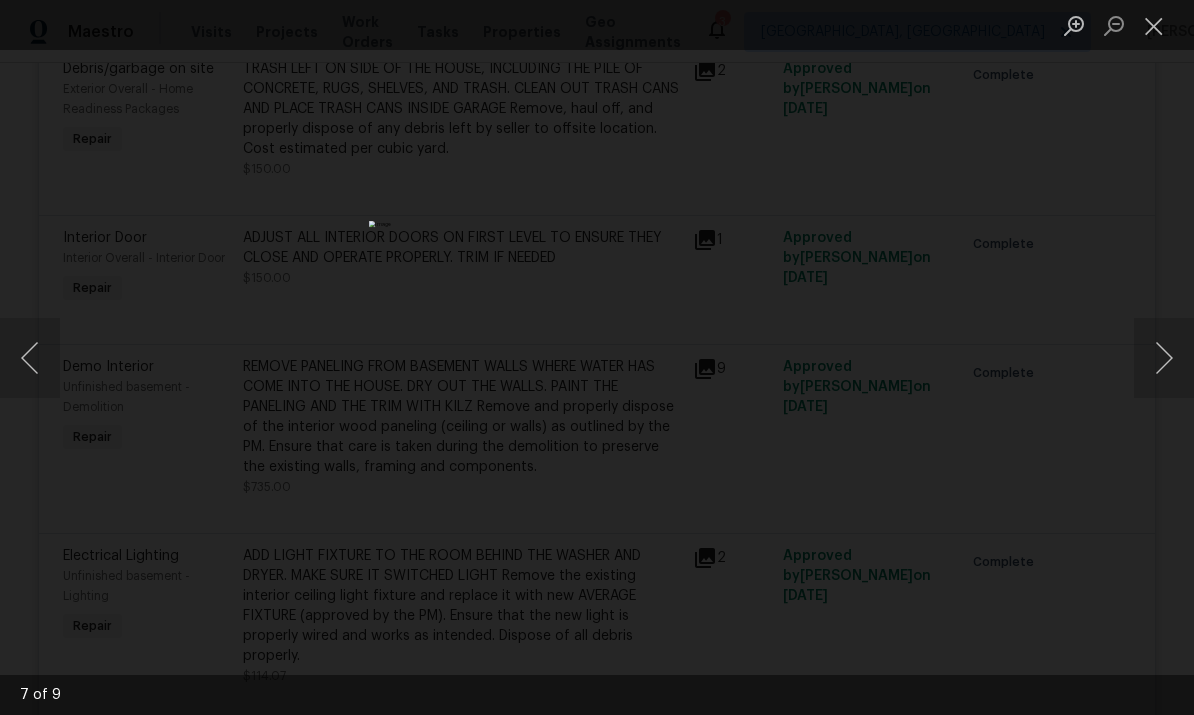 click at bounding box center (1154, 25) 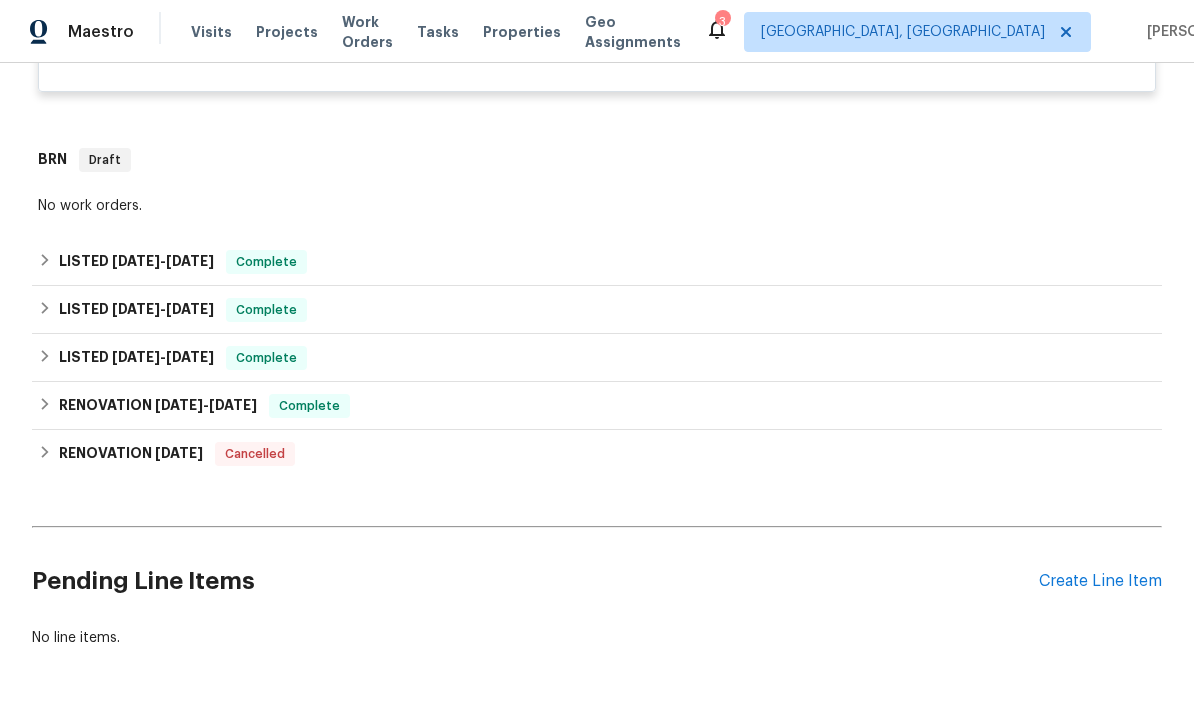 scroll, scrollTop: 1698, scrollLeft: 0, axis: vertical 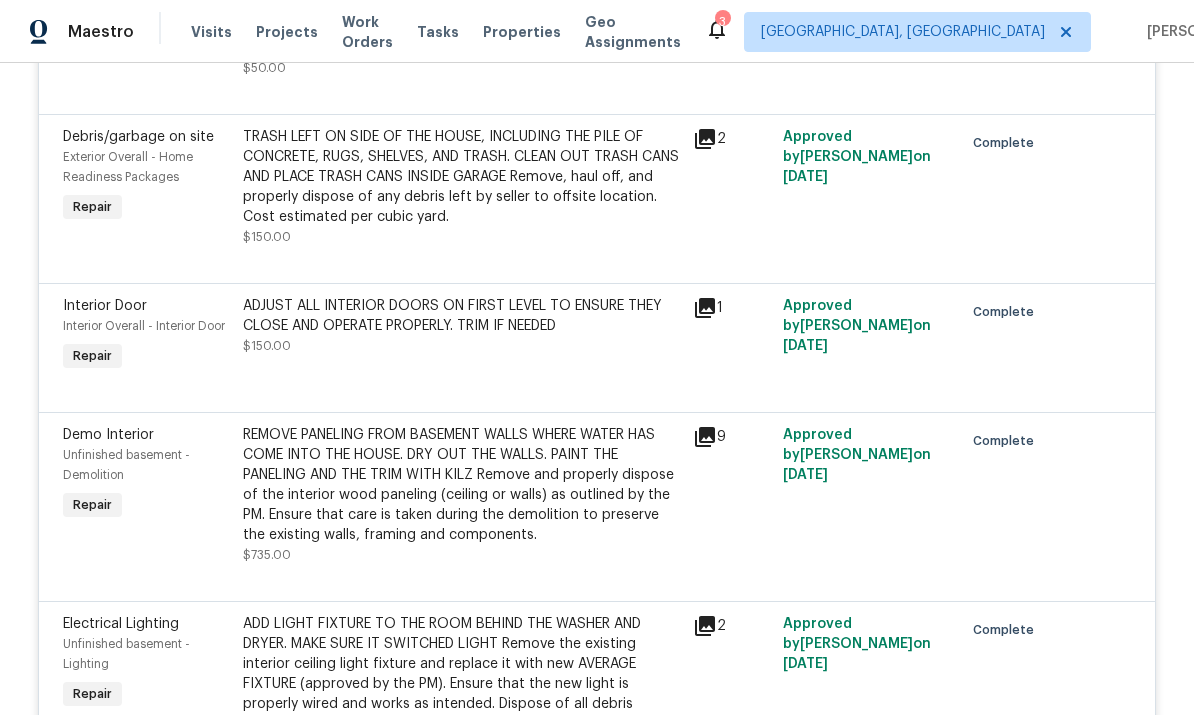 click on "REMOVE PANELING FROM BASEMENT WALLS WHERE WATER HAS COME INTO THE HOUSE.  DRY OUT THE WALLS.
PAINT THE PANELING AND THE TRIM WITH KILZ
Remove and properly dispose of the interior wood paneling (ceiling or walls) as outlined by the PM. Ensure that care is taken during the demolition to preserve the existing walls, framing and components." at bounding box center [462, 485] 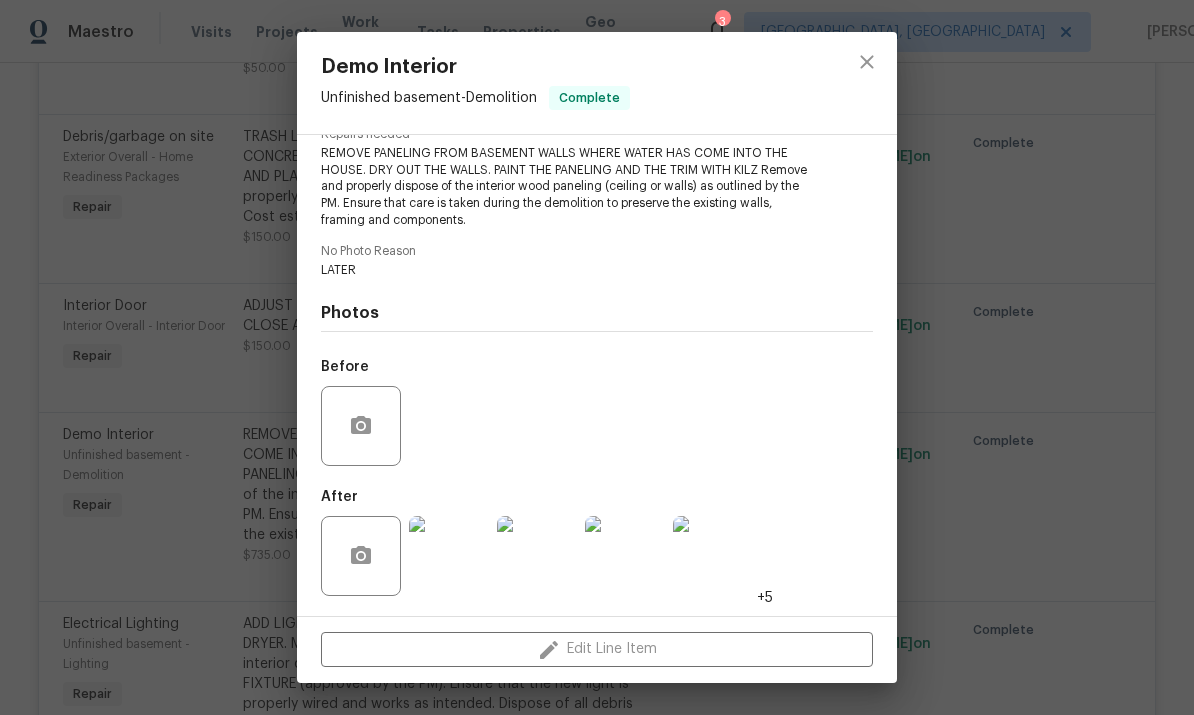 scroll, scrollTop: 225, scrollLeft: 0, axis: vertical 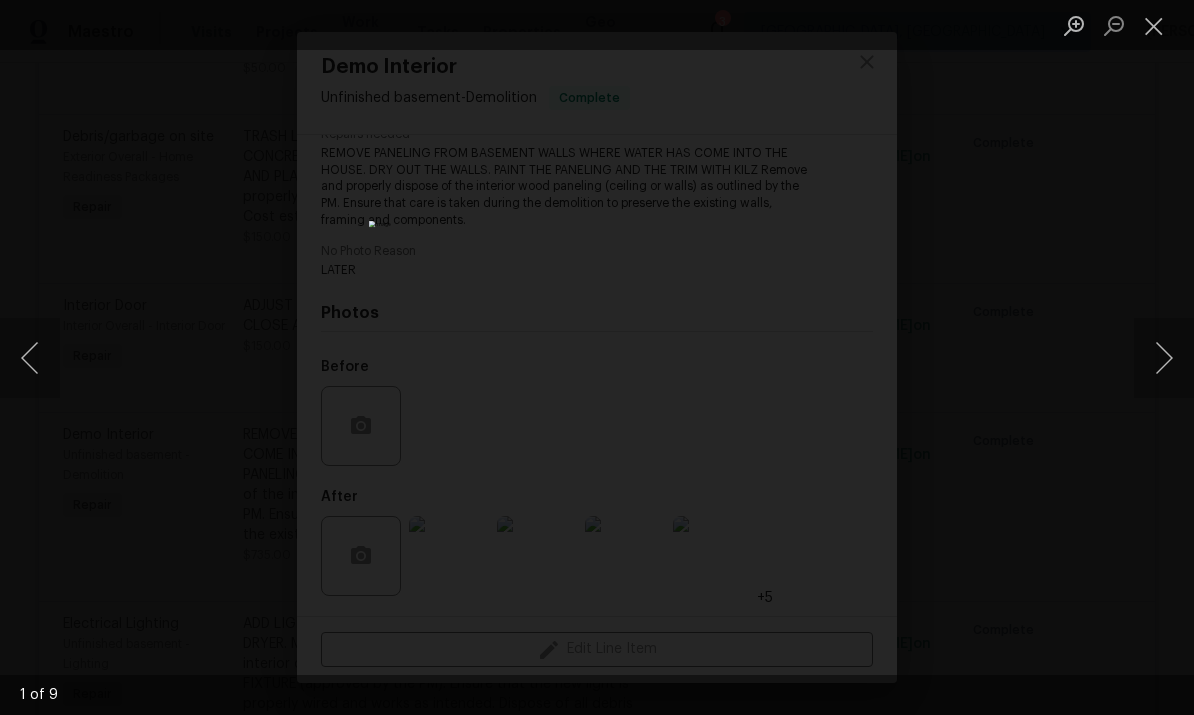 click at bounding box center (1164, 358) 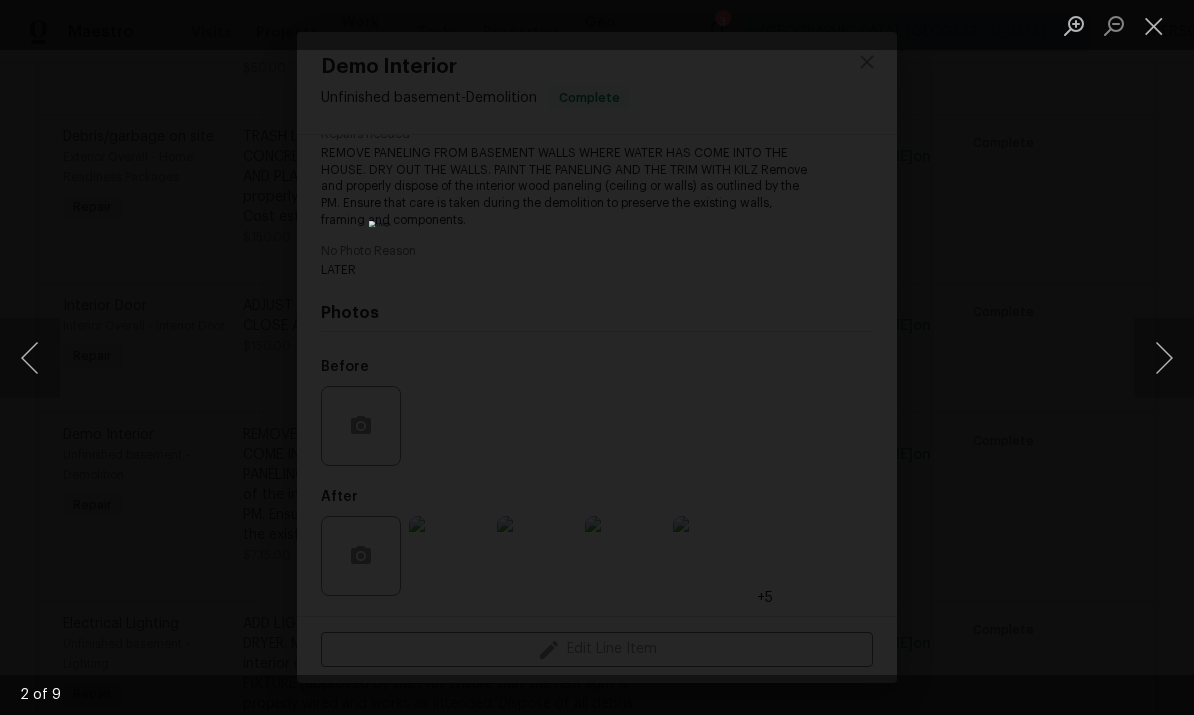click at bounding box center [1164, 358] 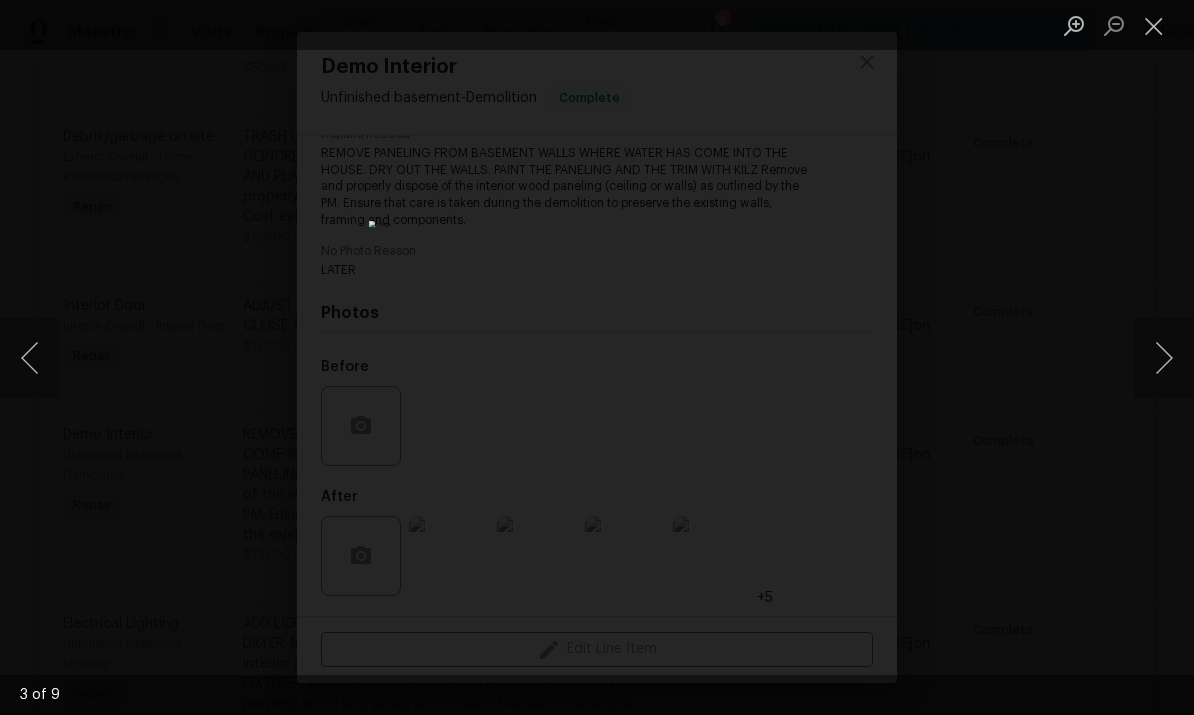 click at bounding box center [1164, 358] 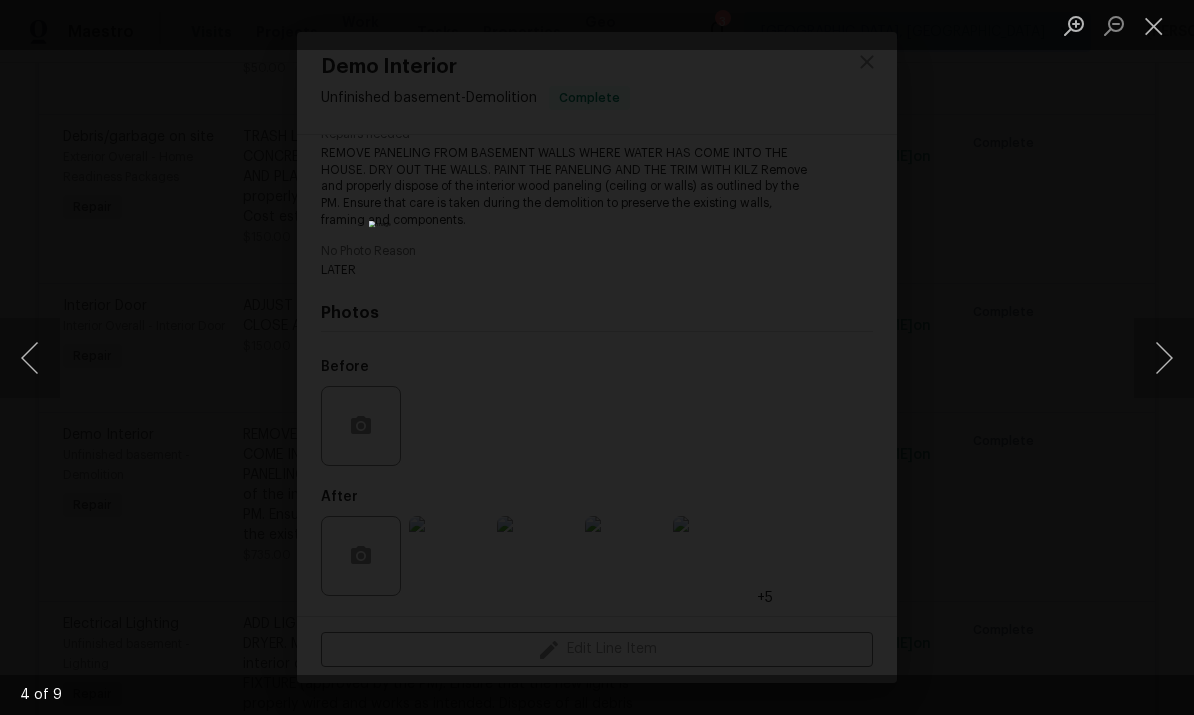 click at bounding box center [1164, 358] 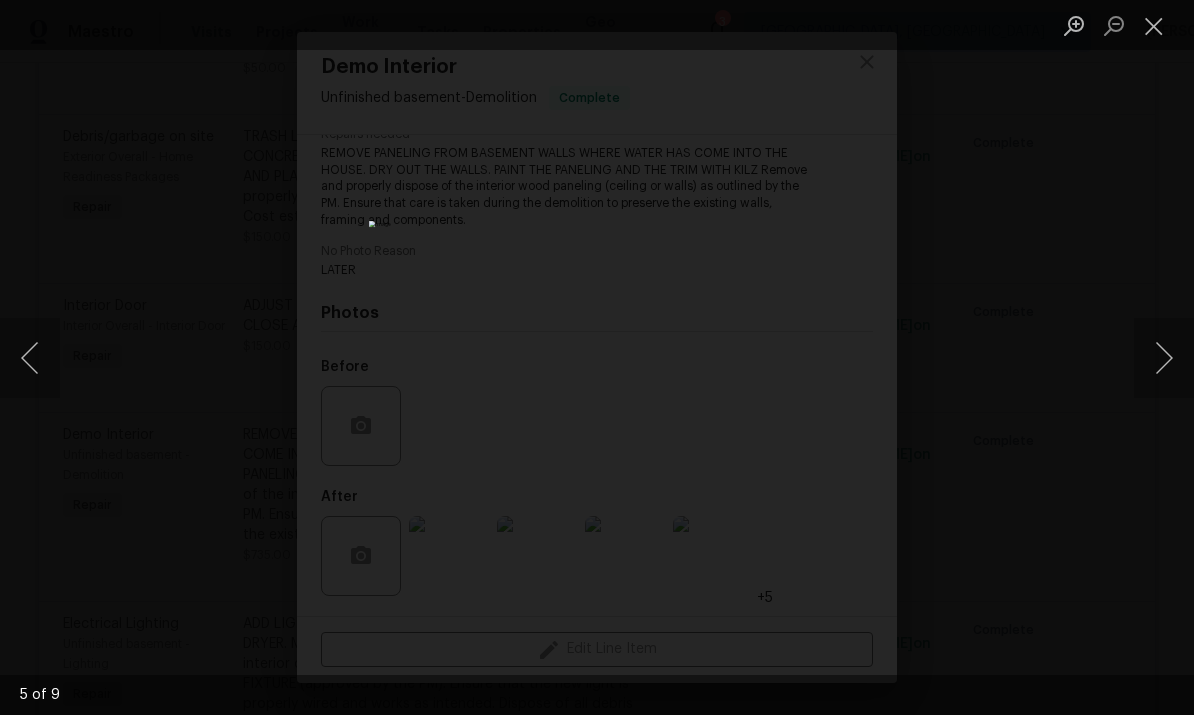 click at bounding box center (1164, 358) 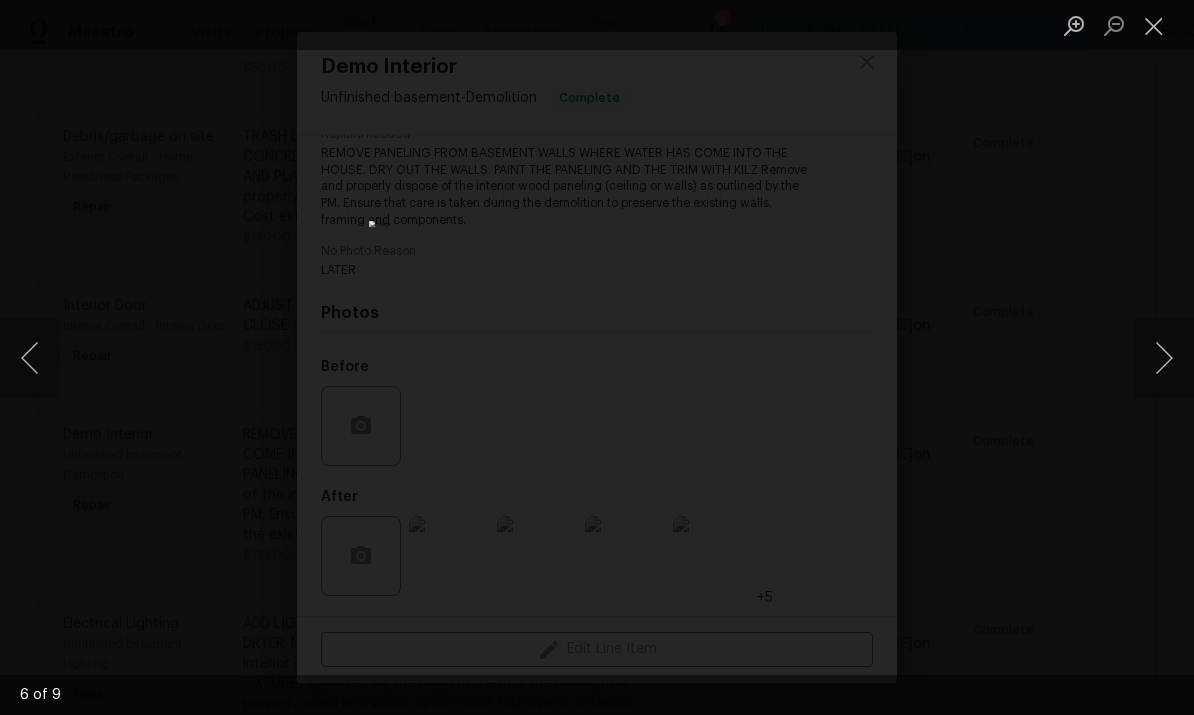 click at bounding box center [1164, 358] 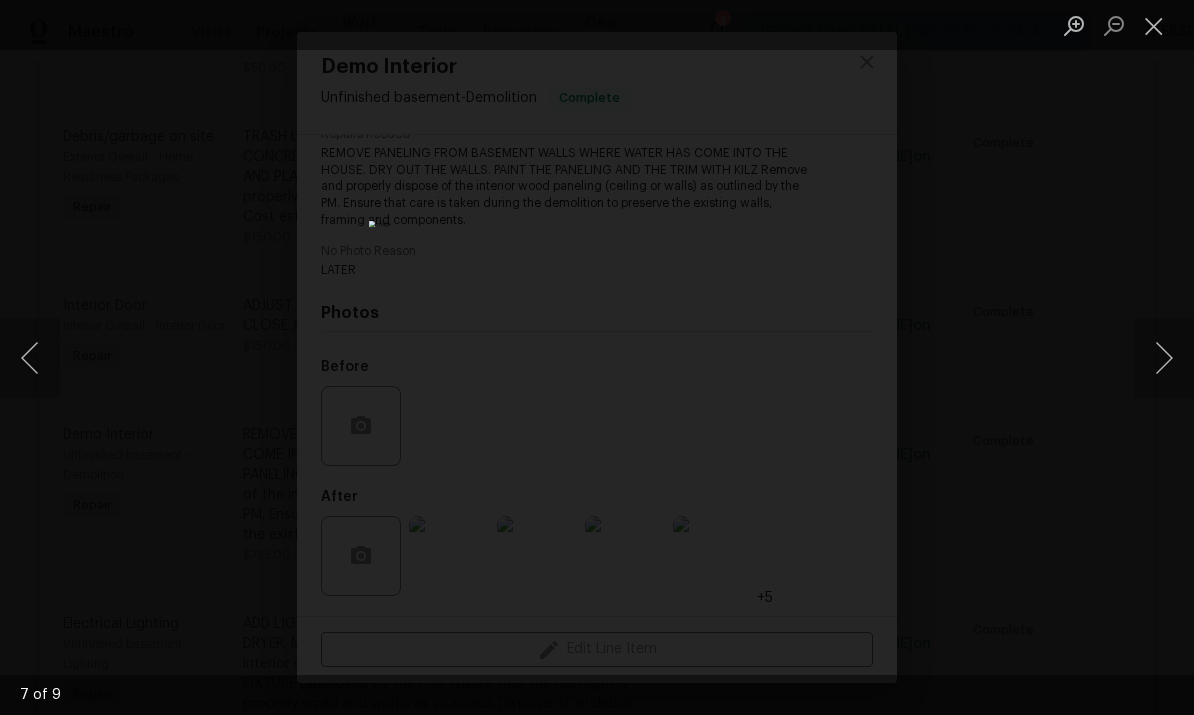 click at bounding box center (1164, 358) 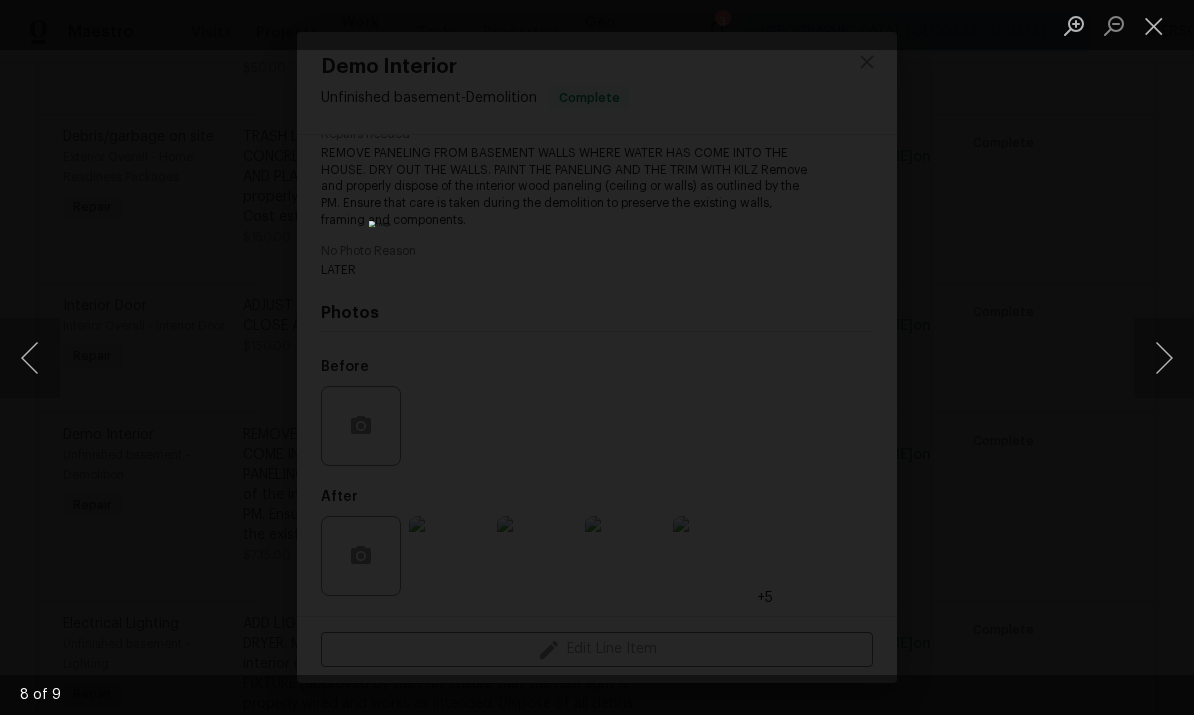 click at bounding box center [1164, 358] 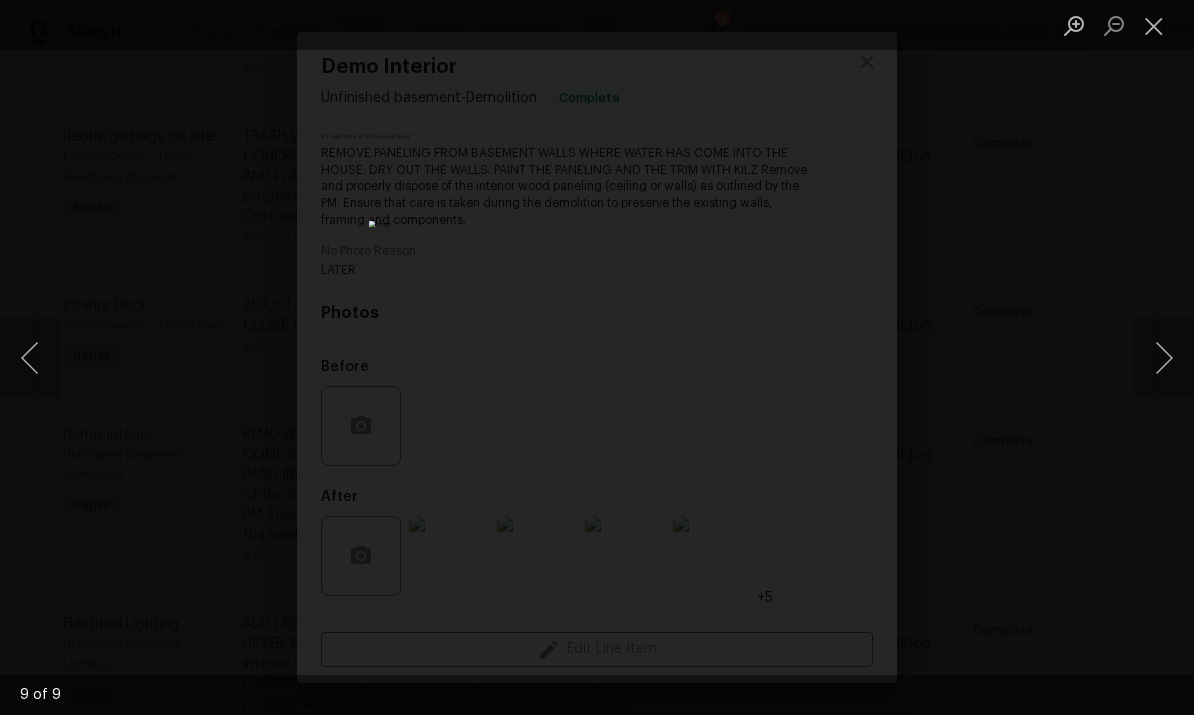 click at bounding box center (1164, 358) 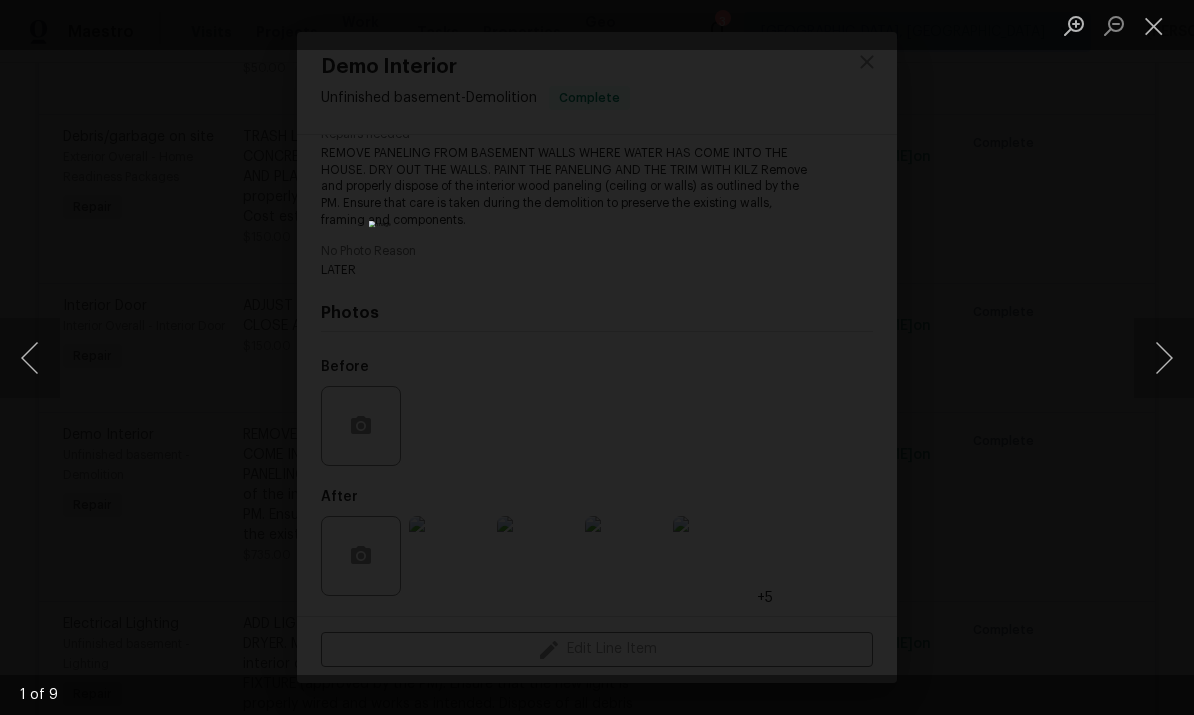 click at bounding box center (1164, 358) 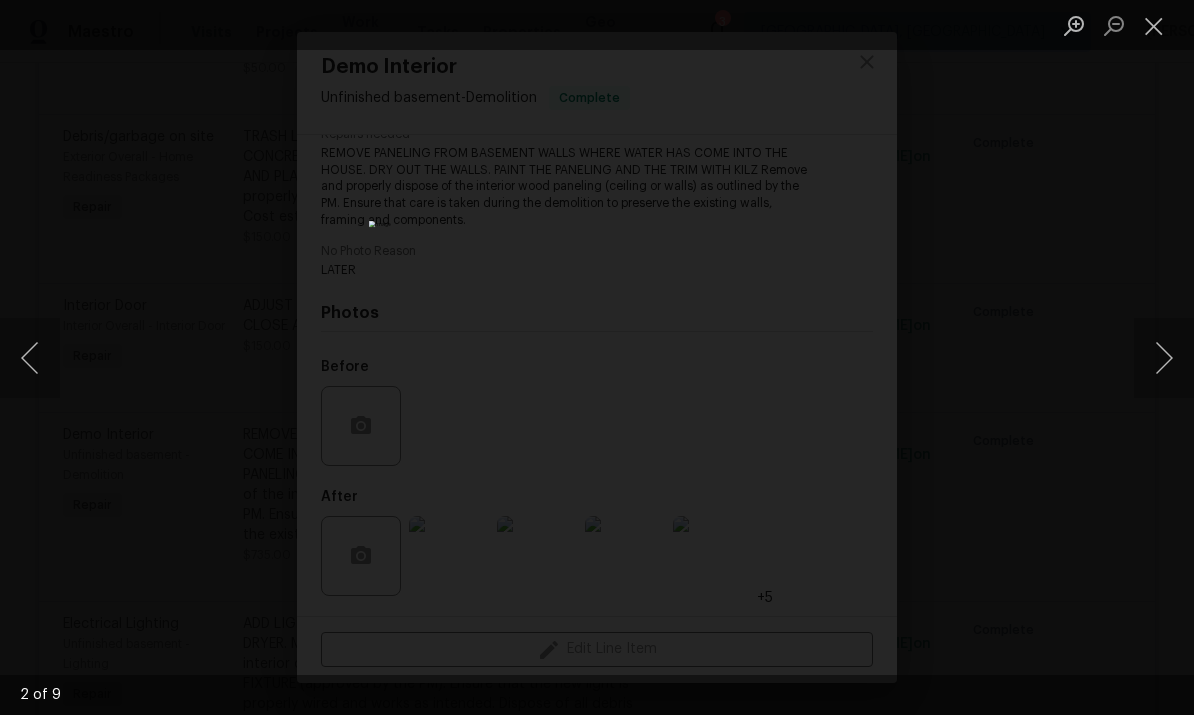 click at bounding box center (1164, 358) 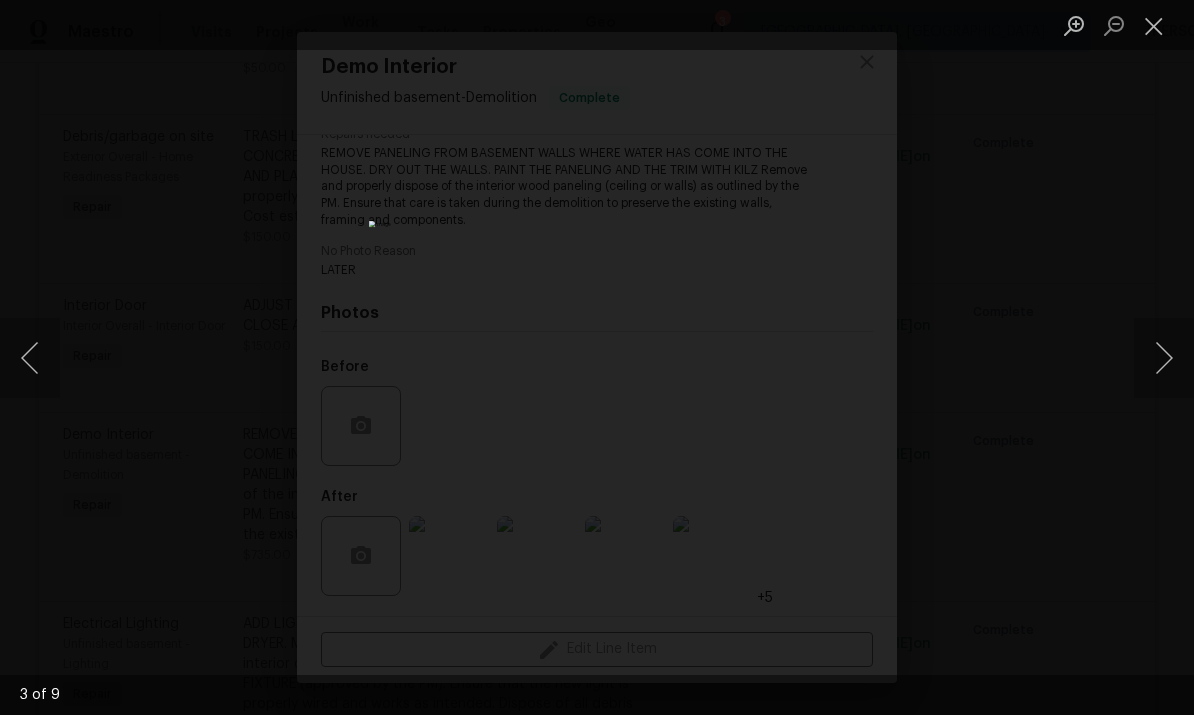 click at bounding box center (1154, 25) 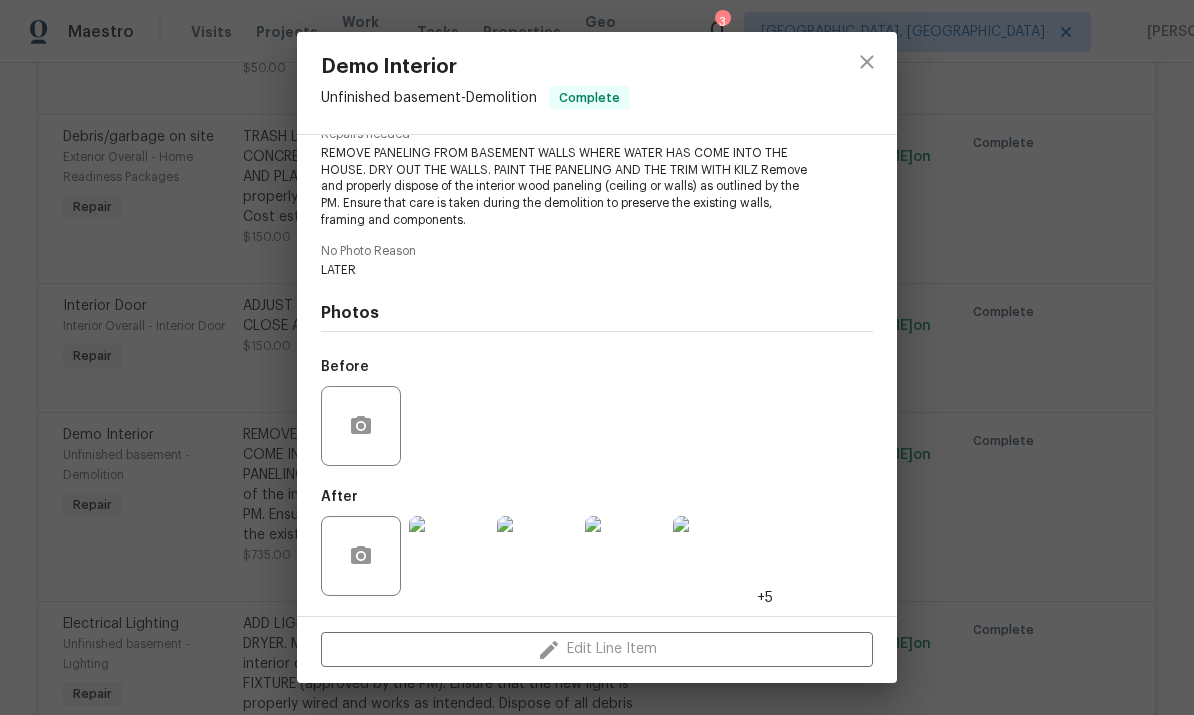 click on "Demo Interior Unfinished basement  -  Demolition Complete Vendor Practico Island LLC Account Category Repairs Cost $0.21 x 3500 sqft $735 Labor $0 Total $735 Repairs needed REMOVE PANELING FROM BASEMENT WALLS WHERE WATER HAS COME INTO THE HOUSE.  DRY OUT THE WALLS.
PAINT THE PANELING AND THE TRIM WITH KILZ
Remove and properly dispose of the interior wood paneling (ceiling or walls) as outlined by the PM. Ensure that care is taken during the demolition to preserve the existing walls, framing and components. No Photo Reason LATER Photos Before After  +5  Edit Line Item" at bounding box center [597, 357] 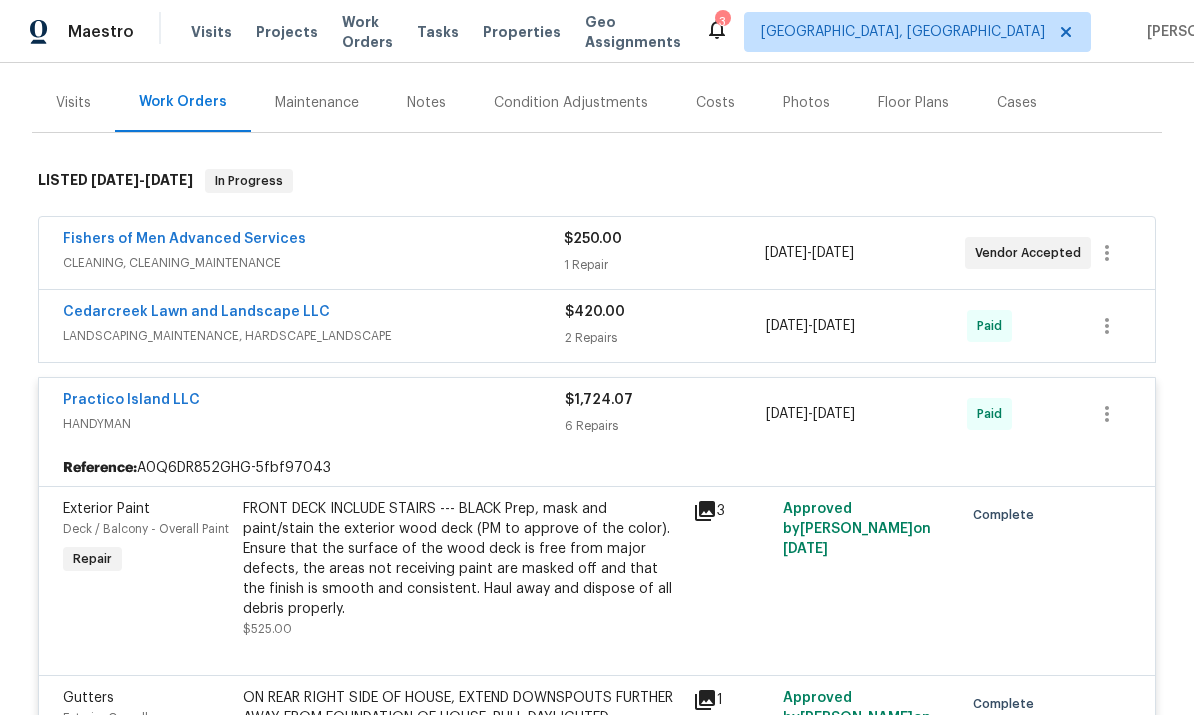 scroll, scrollTop: 184, scrollLeft: 0, axis: vertical 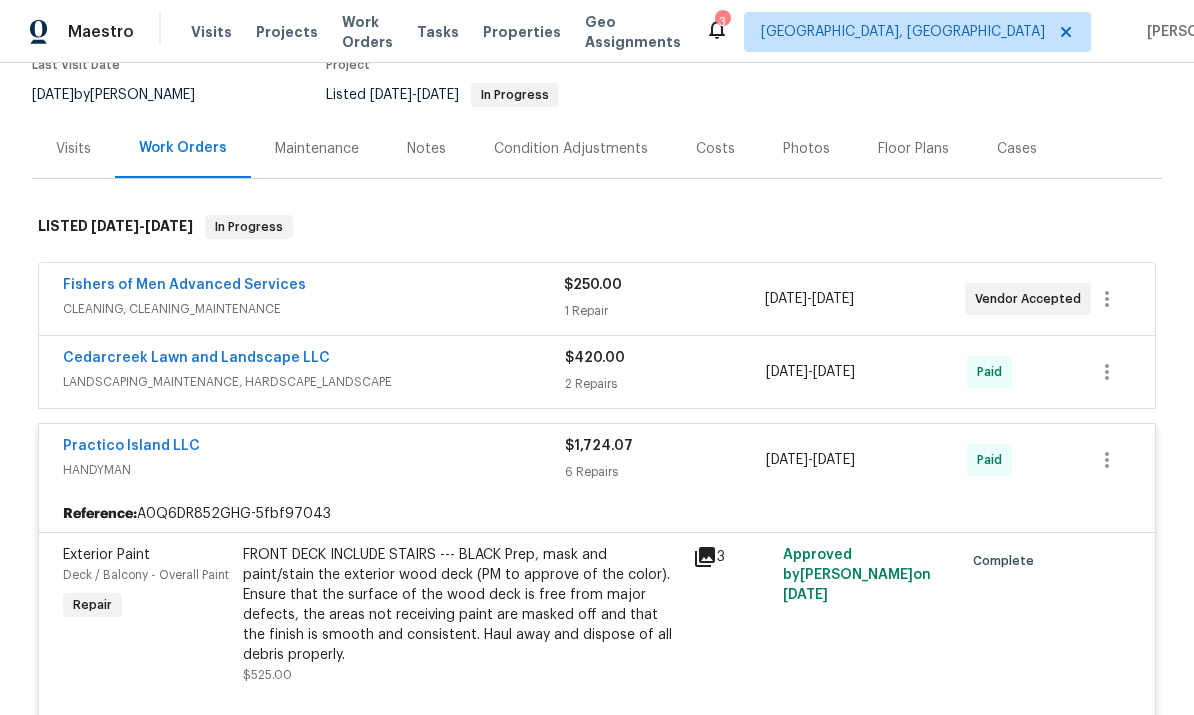 click on "HANDYMAN" at bounding box center (314, 470) 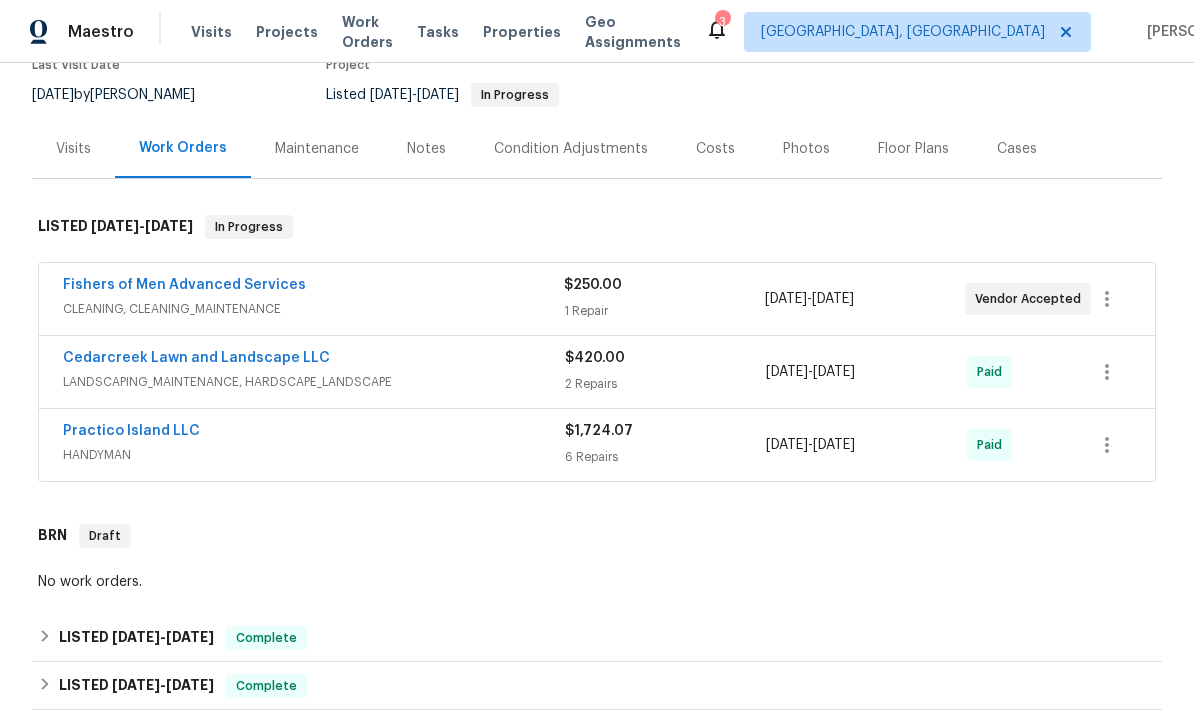 click on "HANDYMAN" at bounding box center (314, 455) 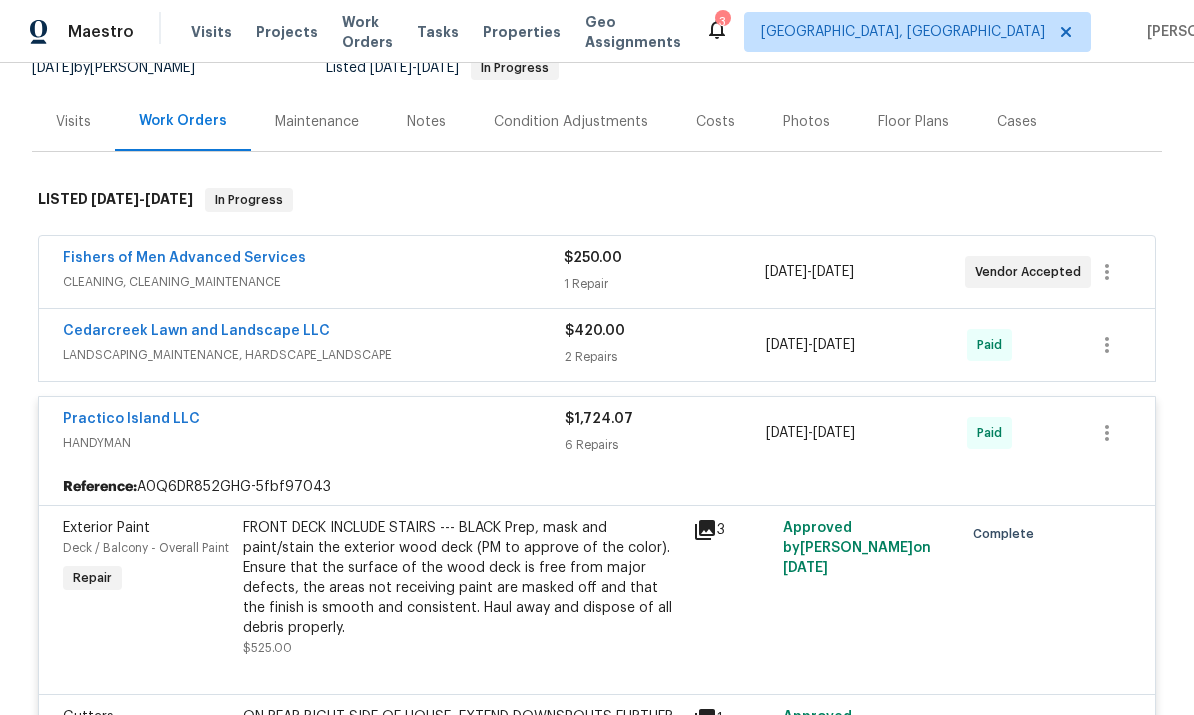 scroll, scrollTop: 217, scrollLeft: 0, axis: vertical 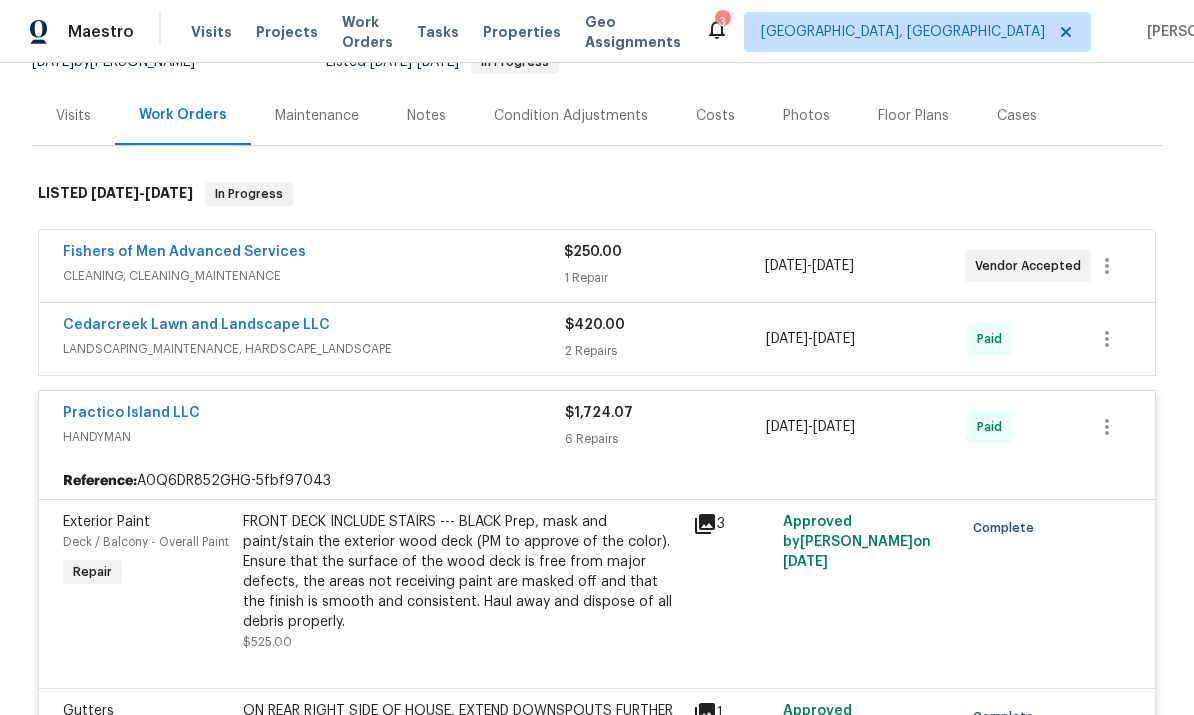 click at bounding box center (1092, 582) 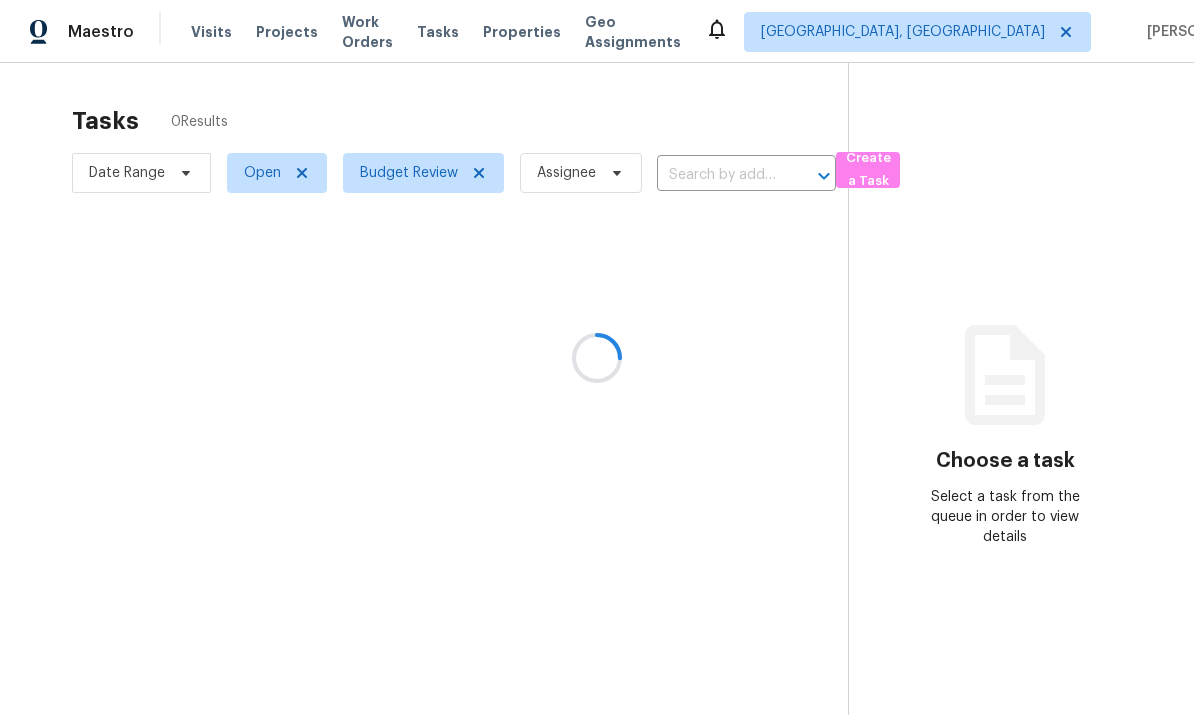 scroll, scrollTop: 0, scrollLeft: 0, axis: both 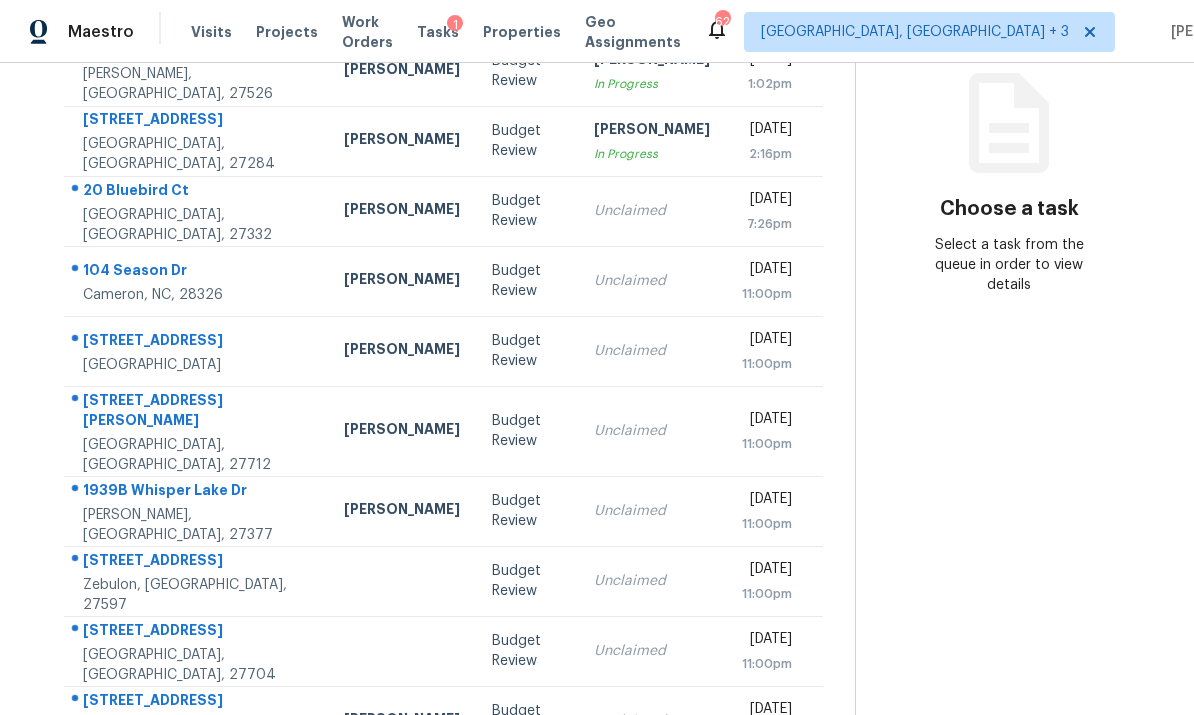click on "Tasks 13  Results Date Range Open Budget Review Assignee ​ Create a Task Address HPM Type Assignee Due 3825 Wyndfair Dr   Fuquay Varina, NC, 27526 Wayne Putnam Budget Review Ryan Williams In Progress Thu, Jul 17th 2025 1:02pm 1711 Hanging Valley Ct   Kernersville, NC, 27284 Ken Romain Budget Review Robert Hamilton In Progress Thu, Jul 17th 2025 2:16pm 20 Bluebird Ct   Sanford, NC, 27332 Preston Sexton Budget Review Unclaimed Thu, Jul 17th 2025 7:26pm 104 Season Dr   Cameron, NC, 28326 Preston Sexton Budget Review Unclaimed Thu, Jul 17th 2025 11:00pm 714 Cormiche Ln   Wake Forest, NC, 27587 Joseph White Budget Review Unclaimed Thu, Jul 17th 2025 11:00pm 5001 Kinlock Dr   Durham, NC, 27712 Lee Privette Budget Review Unclaimed Thu, Jul 17th 2025 11:00pm 1939B Whisper Lake Dr   Whitsett, NC, 27377 Terry Tullar Budget Review Unclaimed Thu, Jul 17th 2025 11:00pm 248 Rustling Way   Zebulon, NC, 27597 Budget Review Unclaimed Thu, Jul 17th 2025 11:00pm 924 Lorain Ave   Durham, NC, 27704 Budget Review Unclaimed" at bounding box center (443, 326) 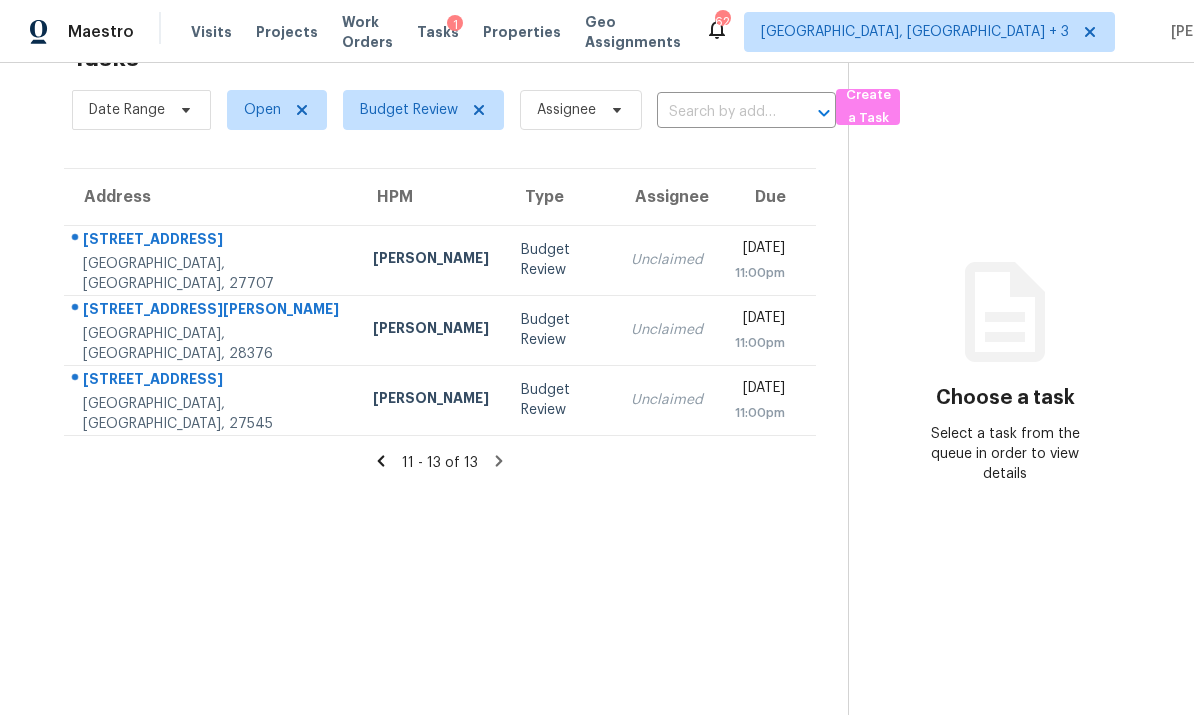click 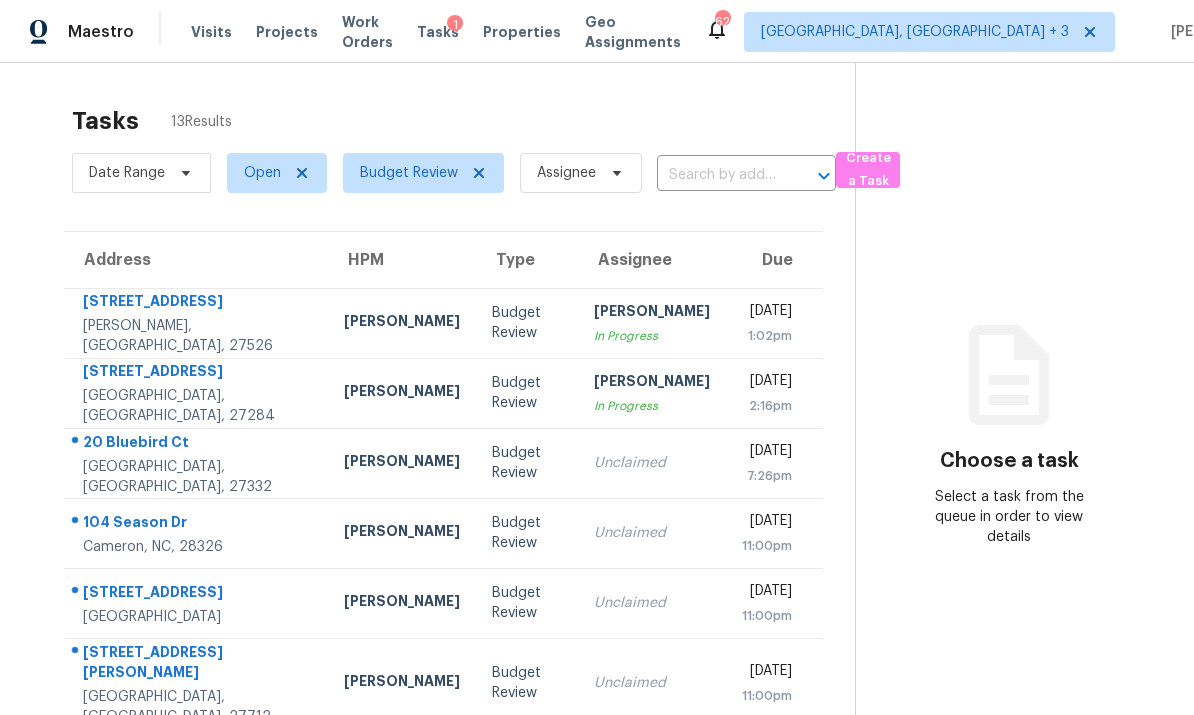 scroll, scrollTop: 0, scrollLeft: 0, axis: both 